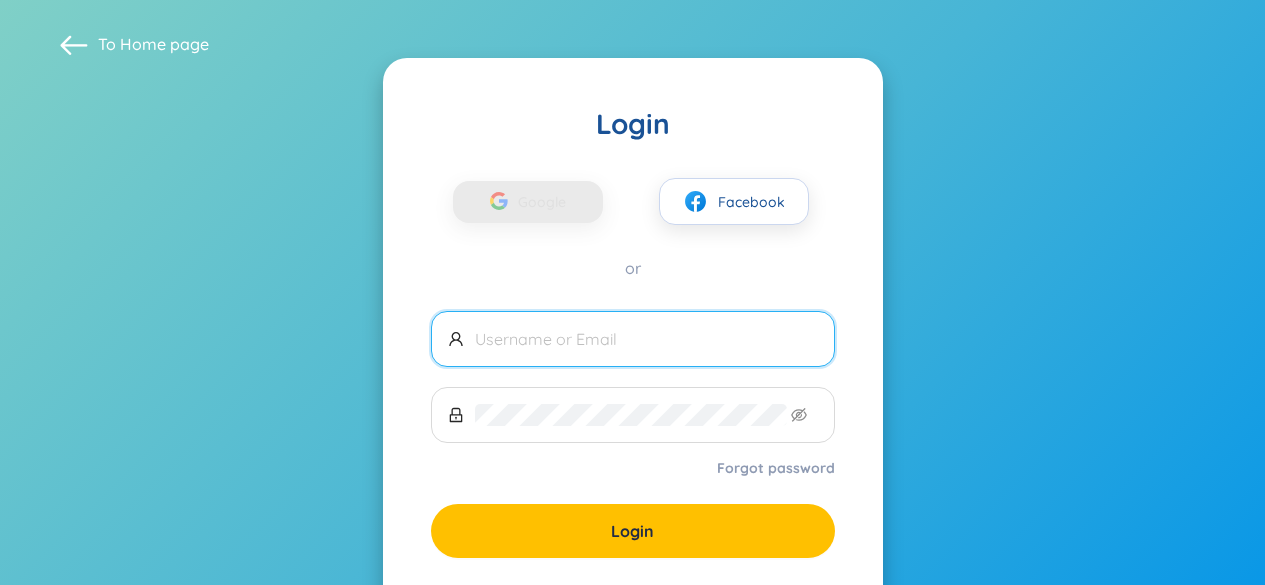 scroll, scrollTop: 126, scrollLeft: 0, axis: vertical 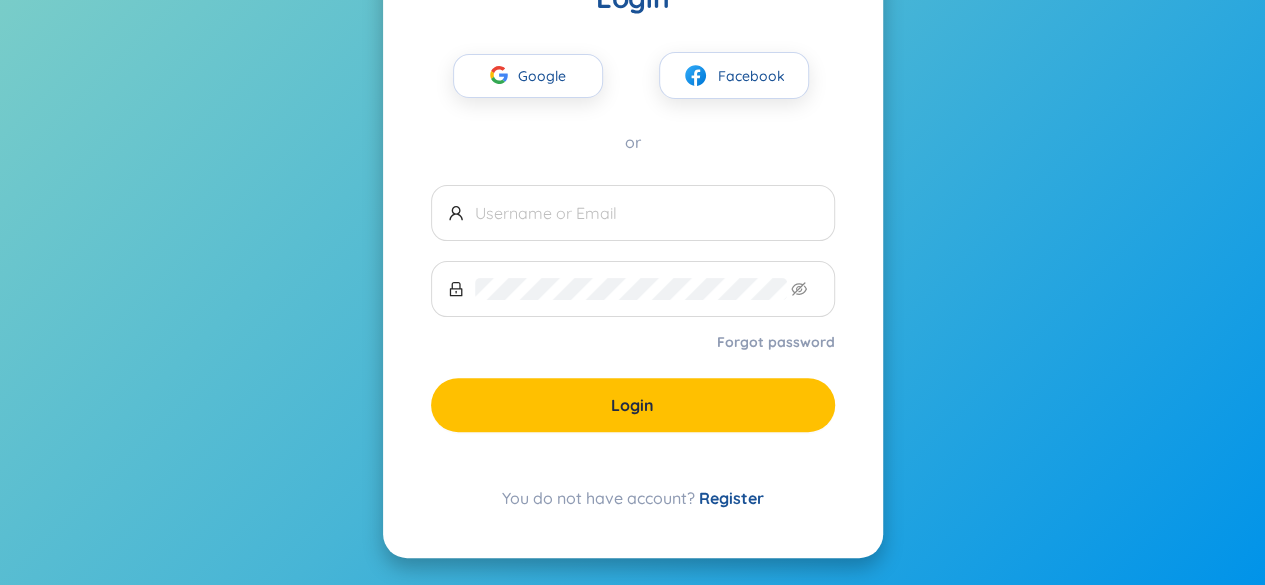 click on "Register" at bounding box center [731, 498] 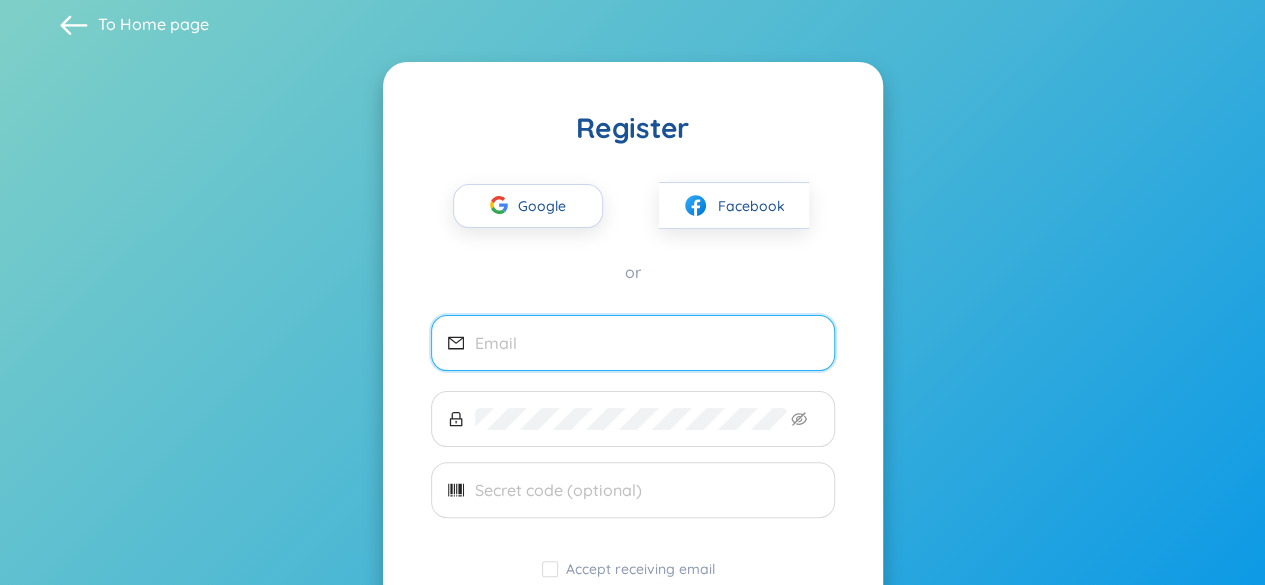 scroll, scrollTop: 0, scrollLeft: 0, axis: both 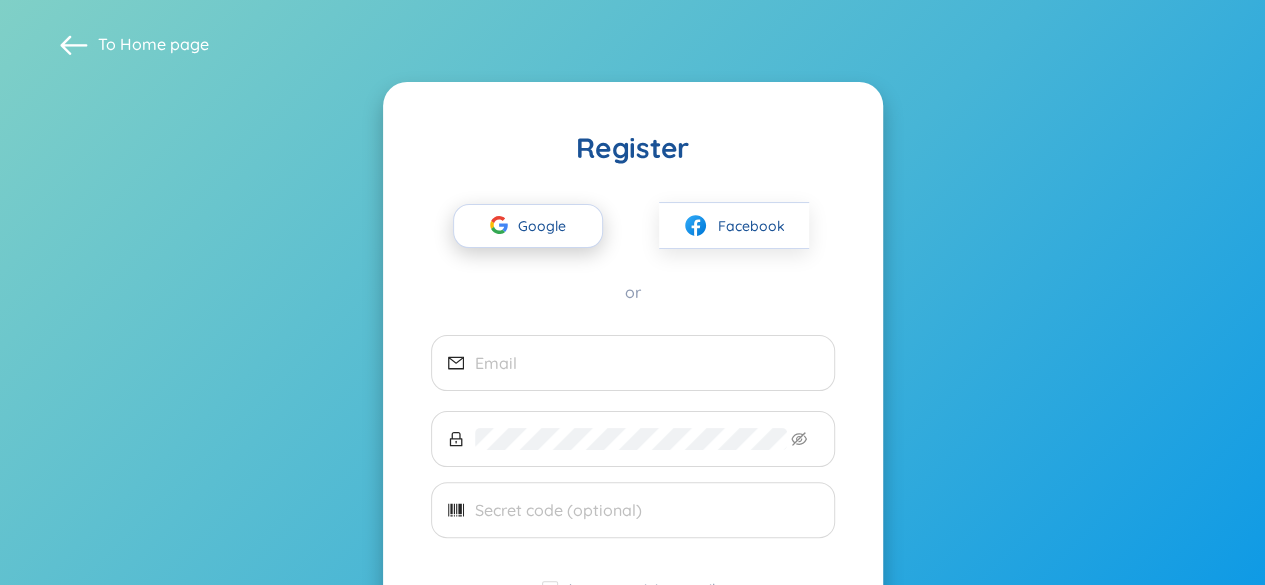 click on "Google" at bounding box center (547, 226) 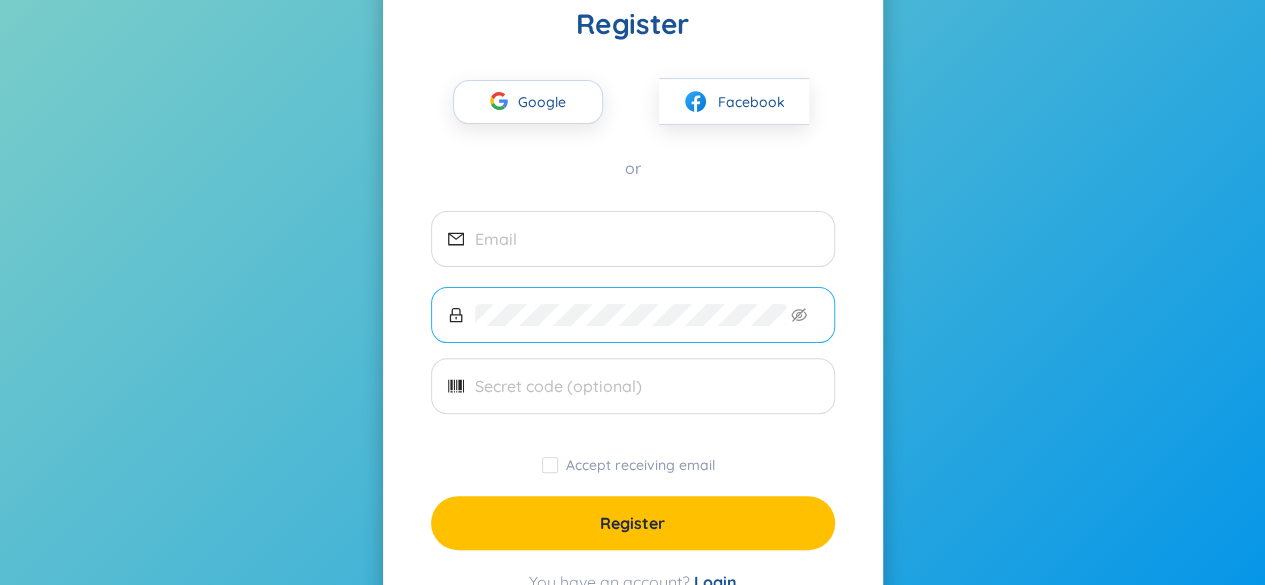 scroll, scrollTop: 100, scrollLeft: 0, axis: vertical 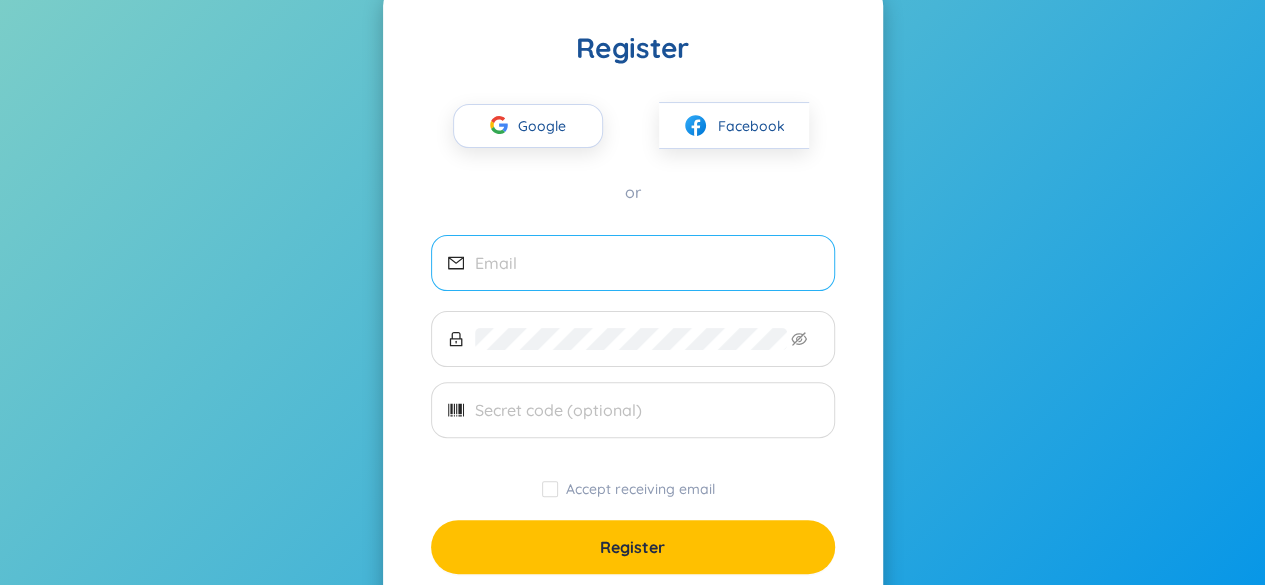 click at bounding box center [646, 263] 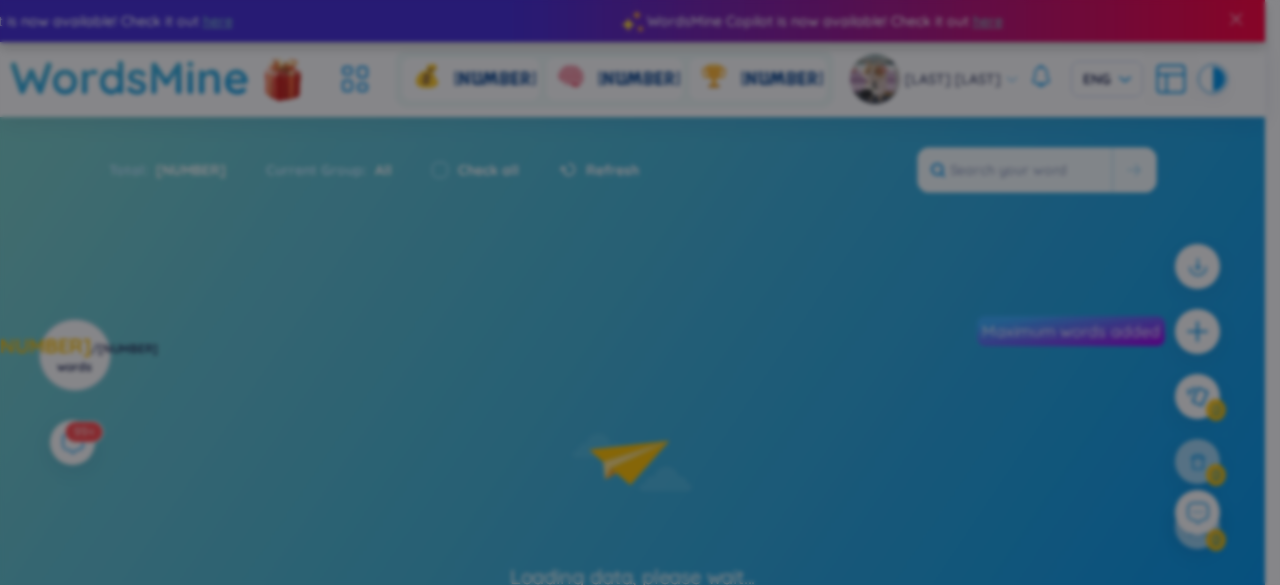 scroll, scrollTop: 0, scrollLeft: 0, axis: both 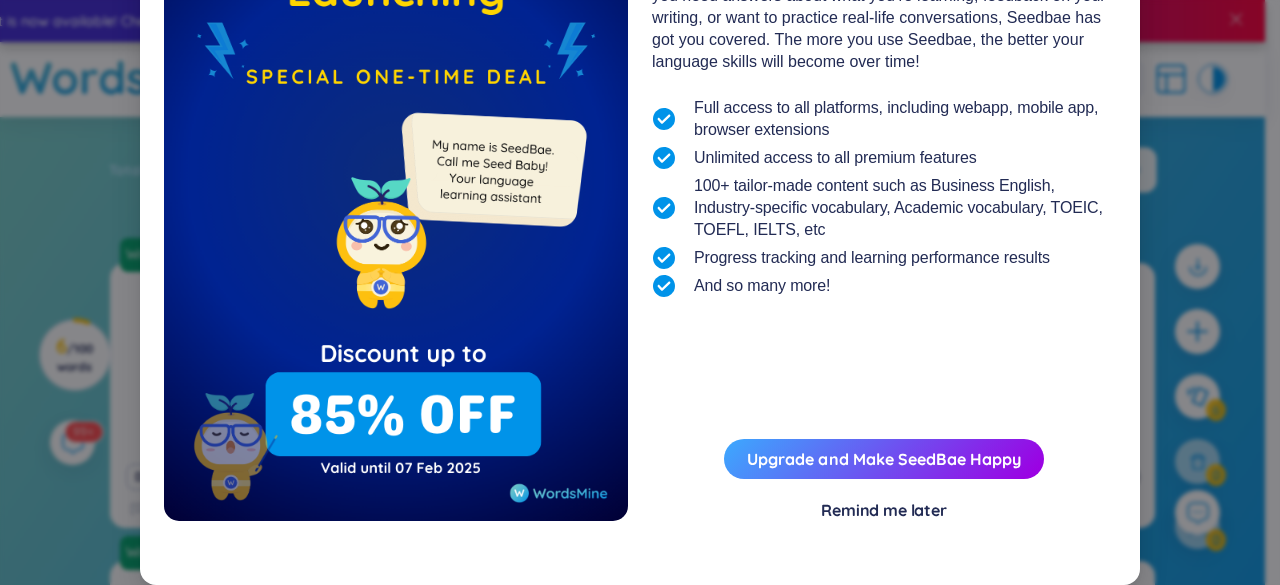 click on "Remind me later" at bounding box center (884, 510) 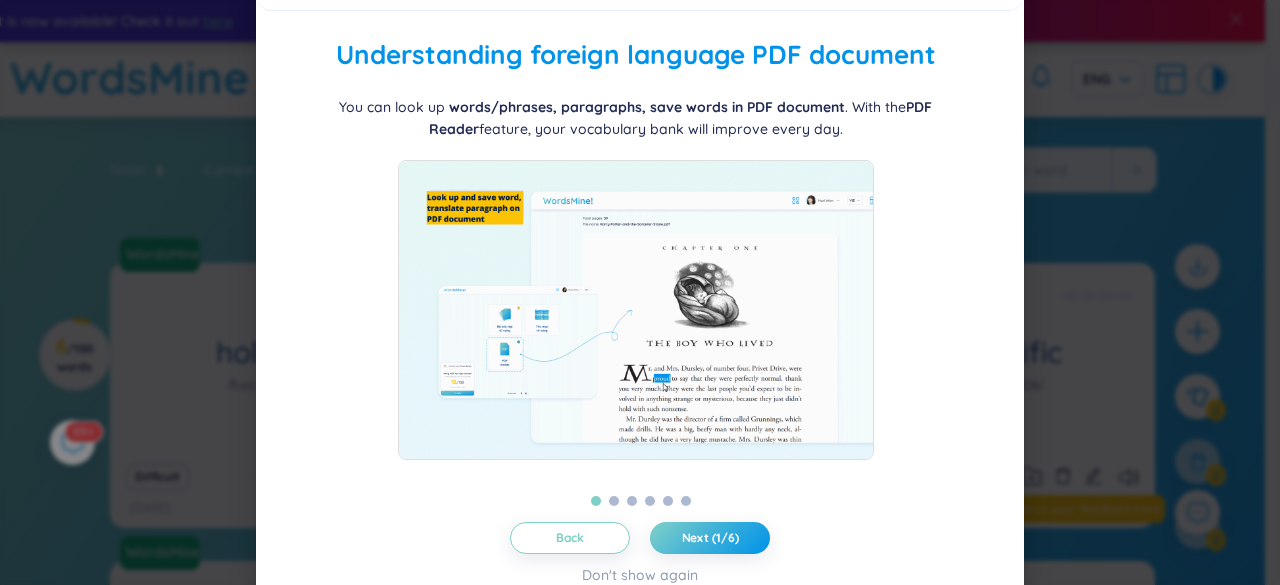 scroll, scrollTop: 68, scrollLeft: 0, axis: vertical 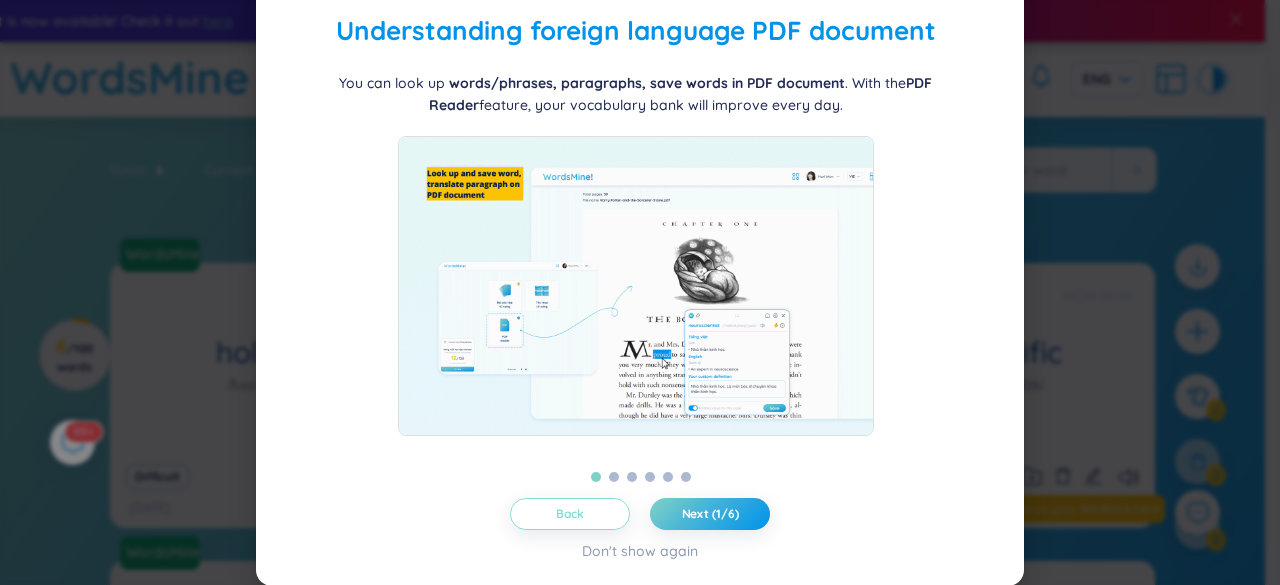 click on "Back" at bounding box center (570, 514) 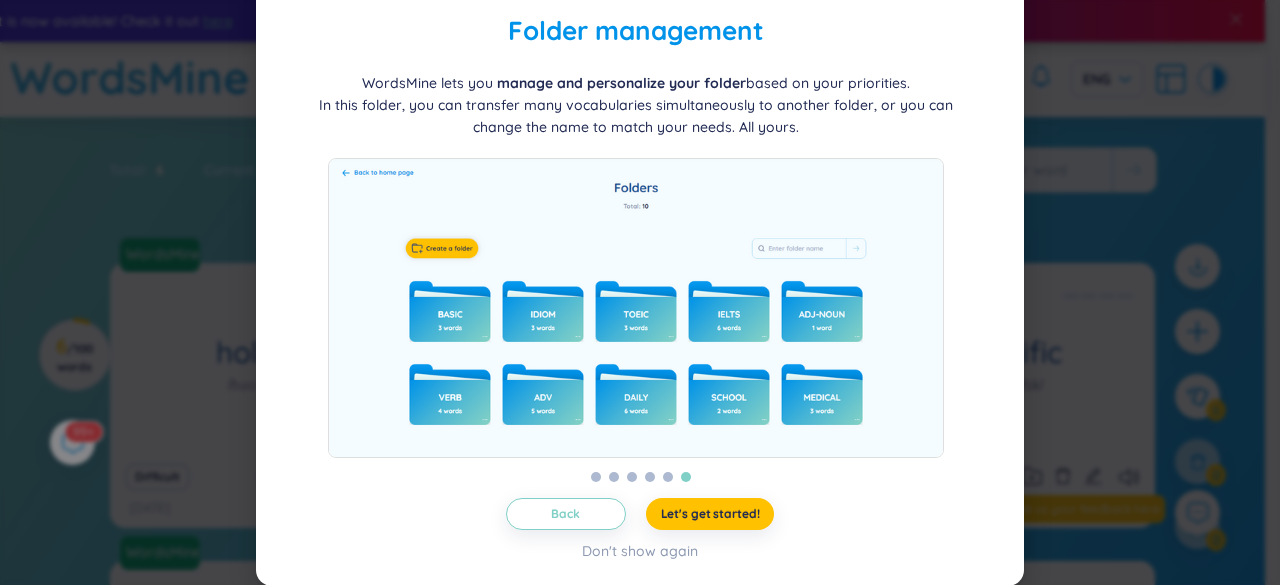scroll, scrollTop: 0, scrollLeft: 0, axis: both 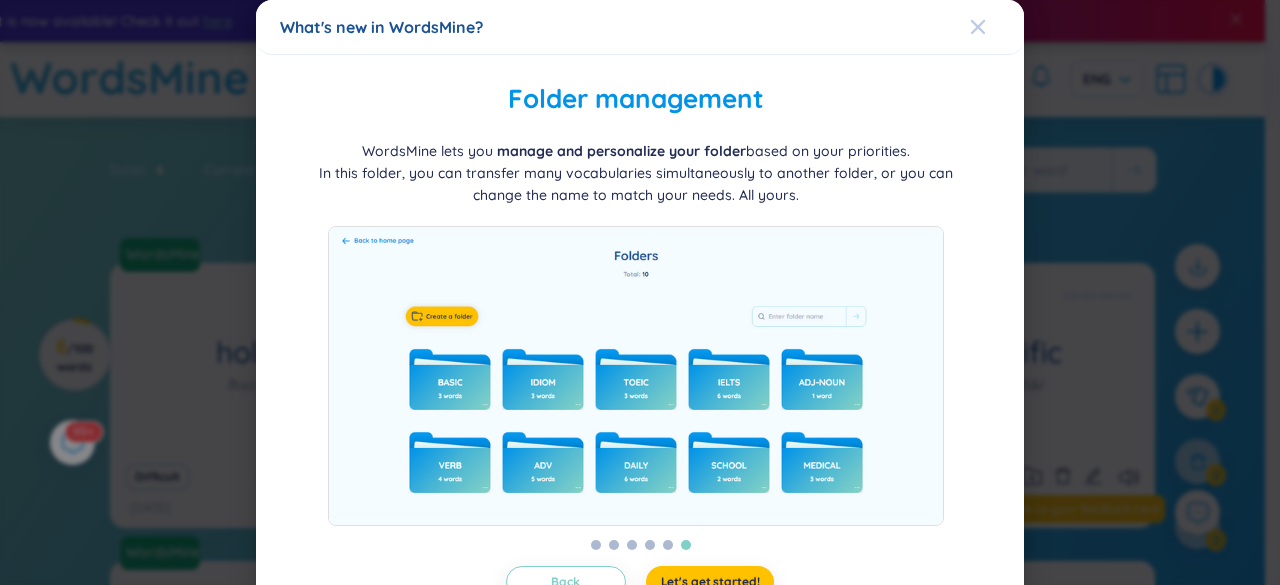 click at bounding box center (978, 27) 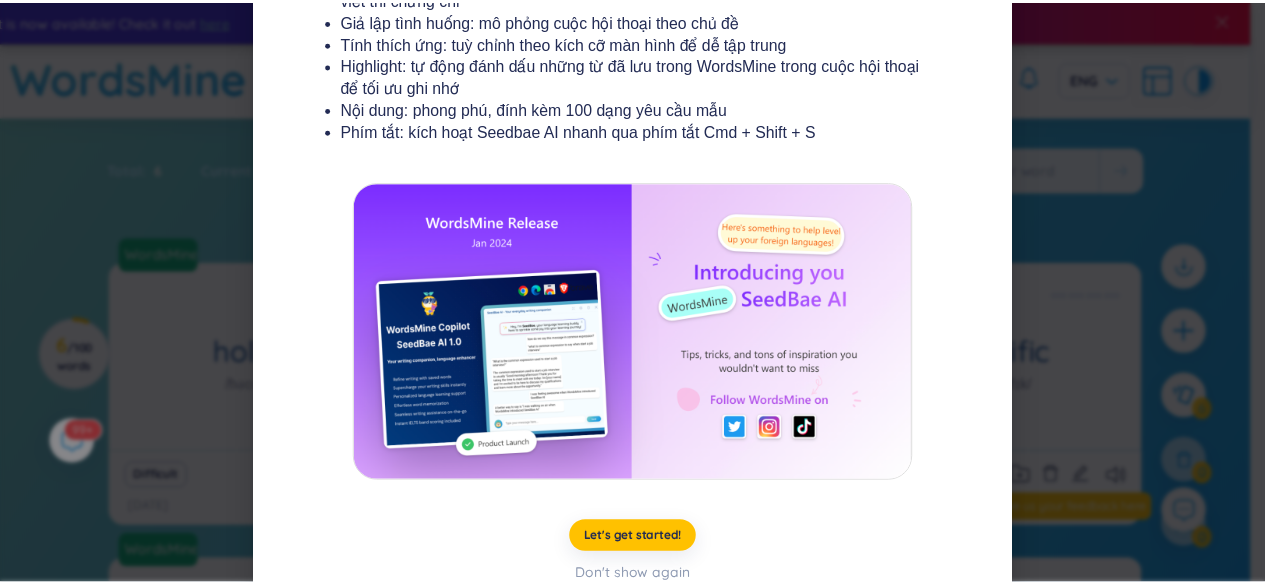 scroll, scrollTop: 424, scrollLeft: 0, axis: vertical 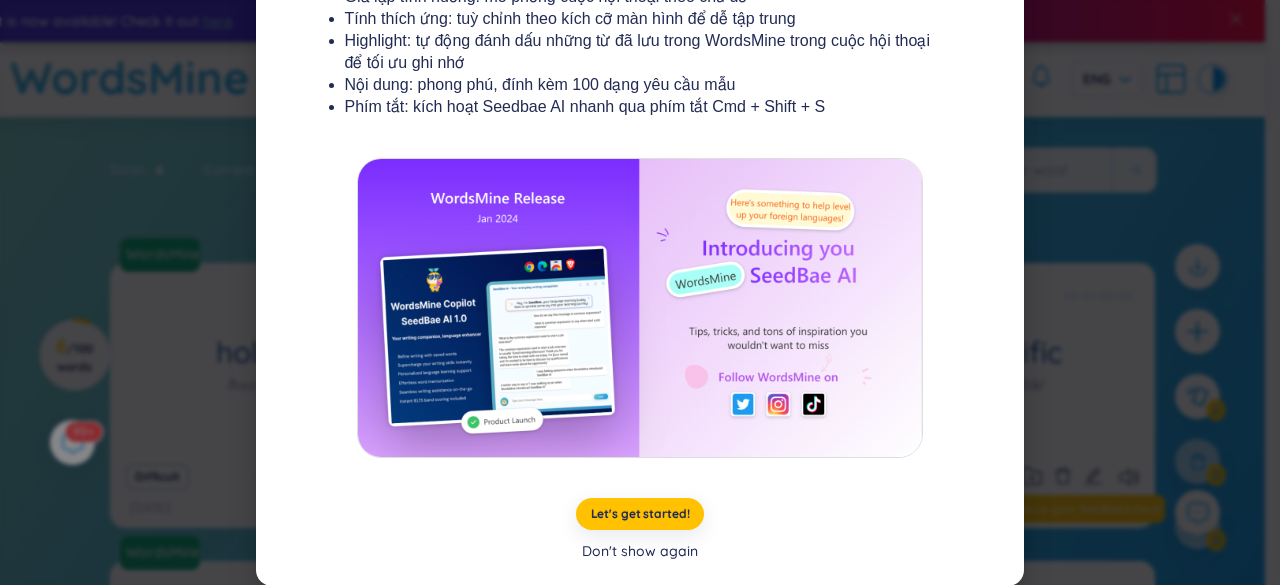 click on "Don't show again" at bounding box center [640, 551] 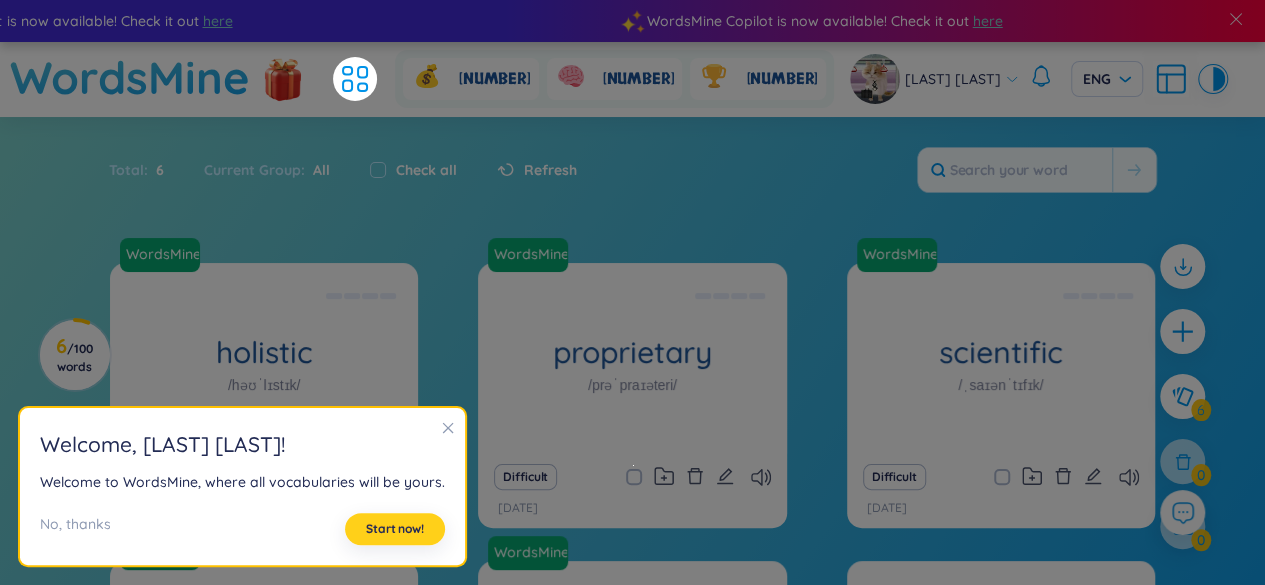 click on "Start now!" at bounding box center [395, 529] 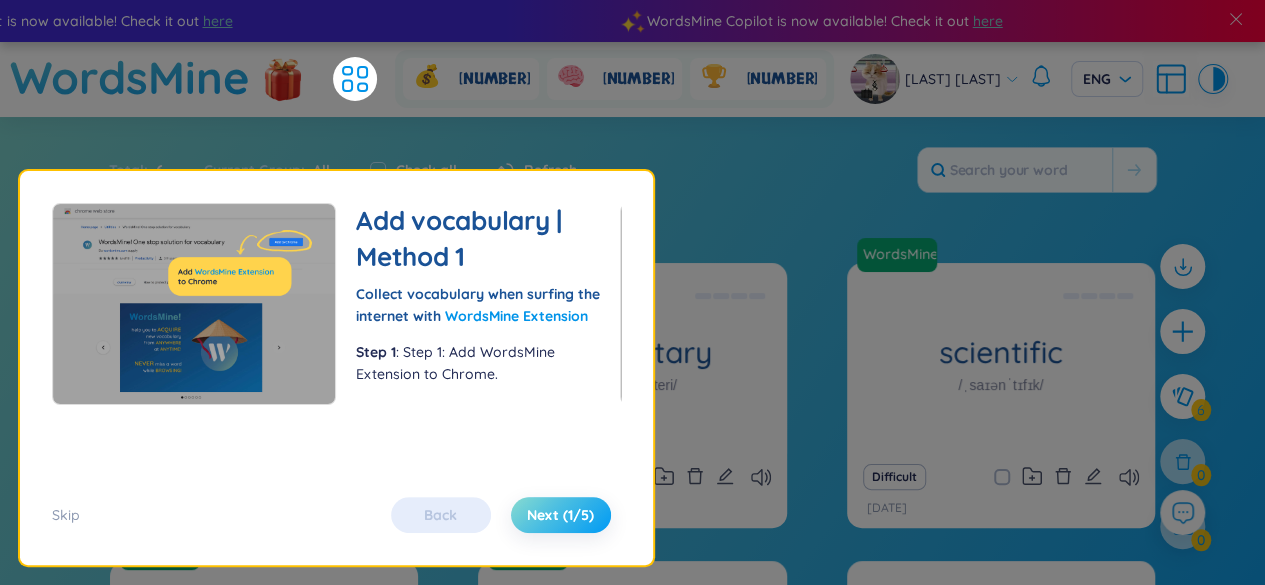 click on "Next (1/5)" at bounding box center [560, 515] 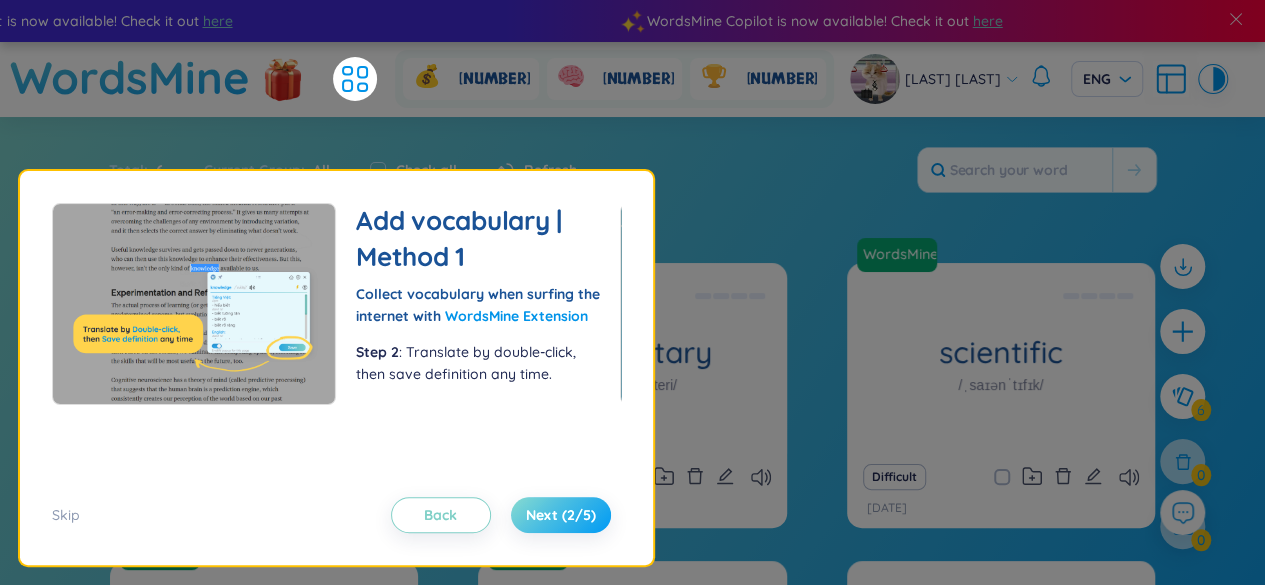 click on "Next (2/5)" at bounding box center (561, 515) 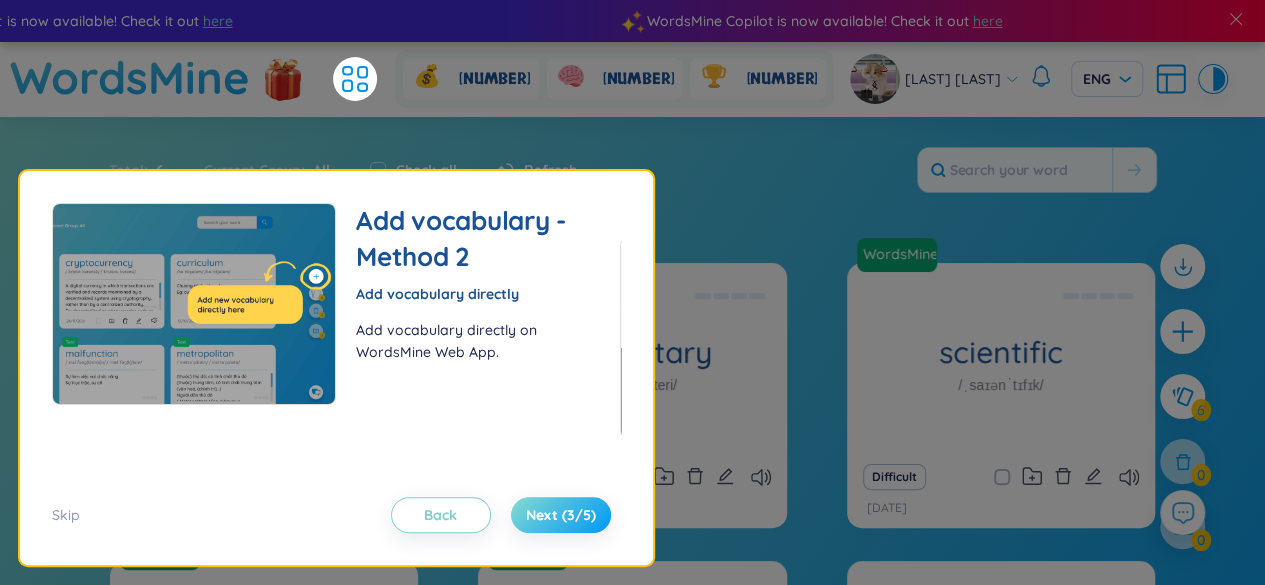 click on "Next (3/5)" at bounding box center [561, 515] 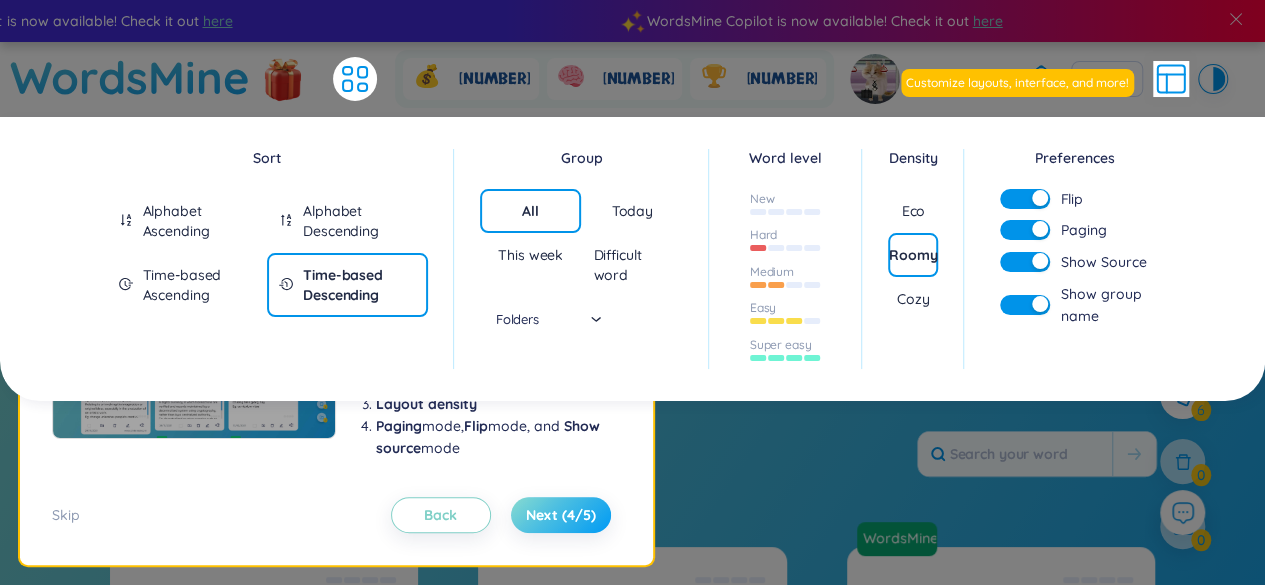 click on "Next (4/5)" at bounding box center (561, 515) 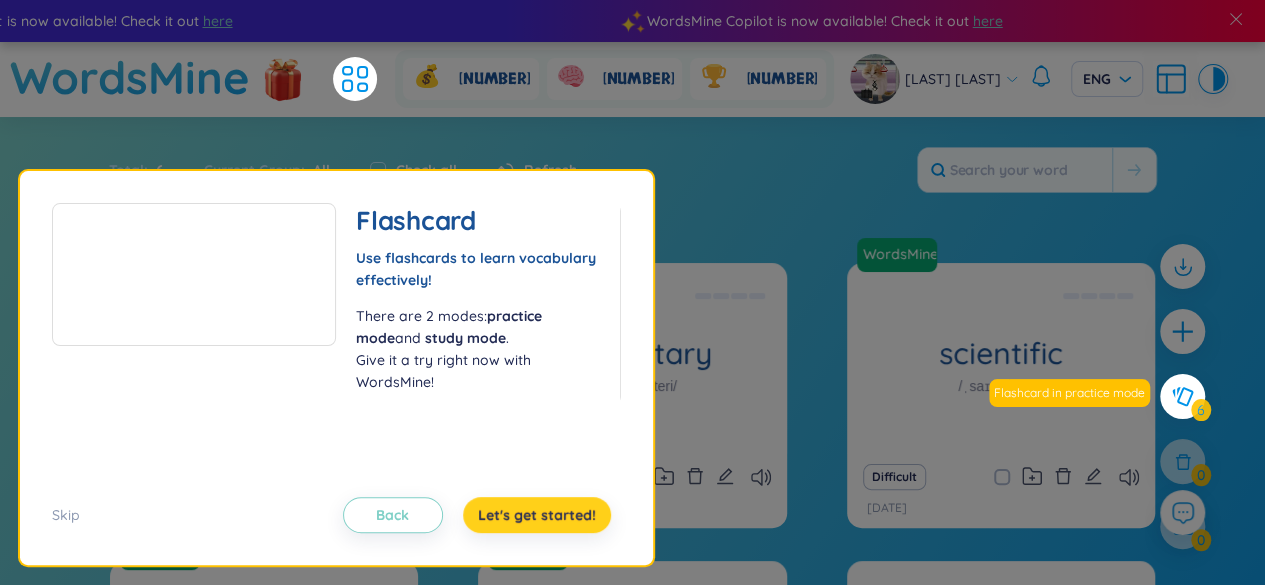 click on "Let's get started!" at bounding box center (537, 515) 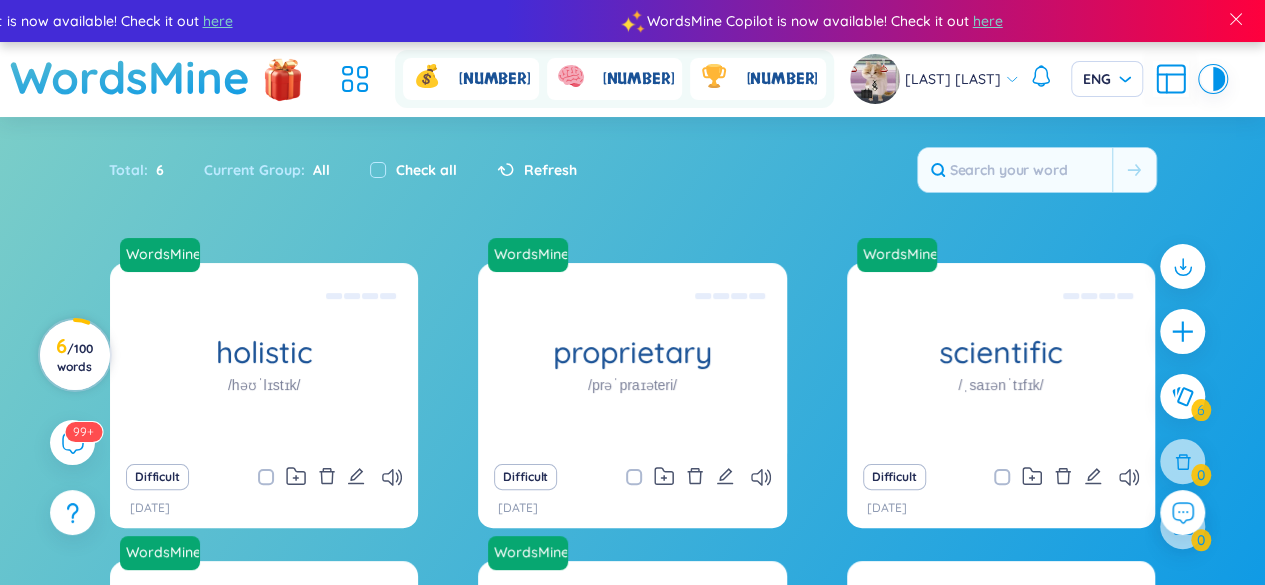 click on "/ 100   words" at bounding box center (75, 357) 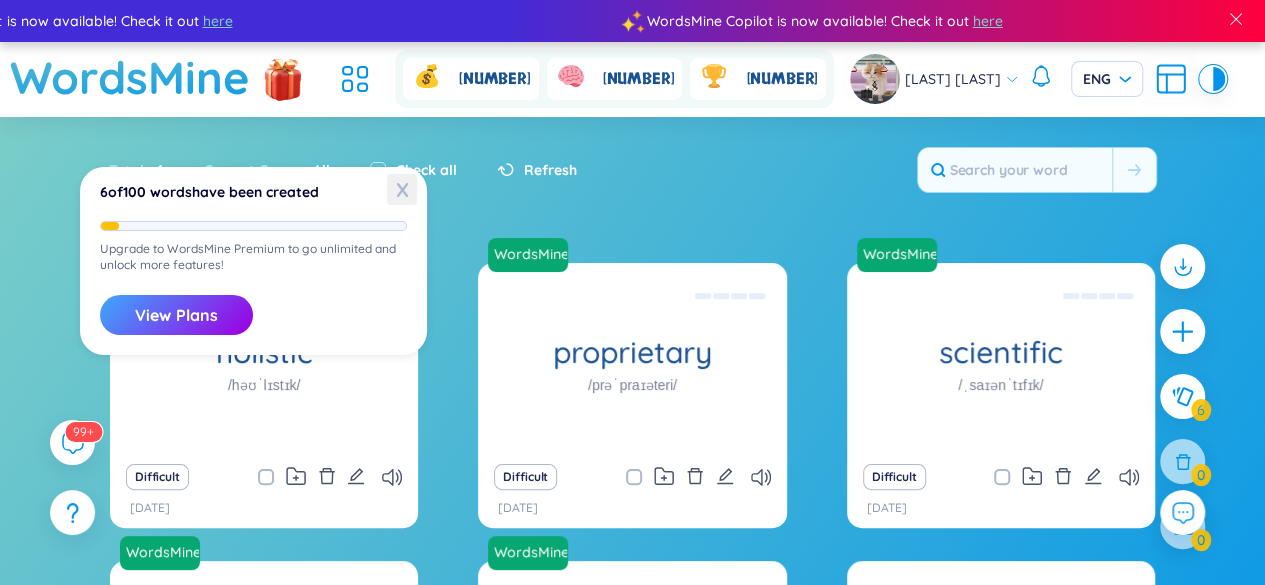 click on "X" at bounding box center [402, 189] 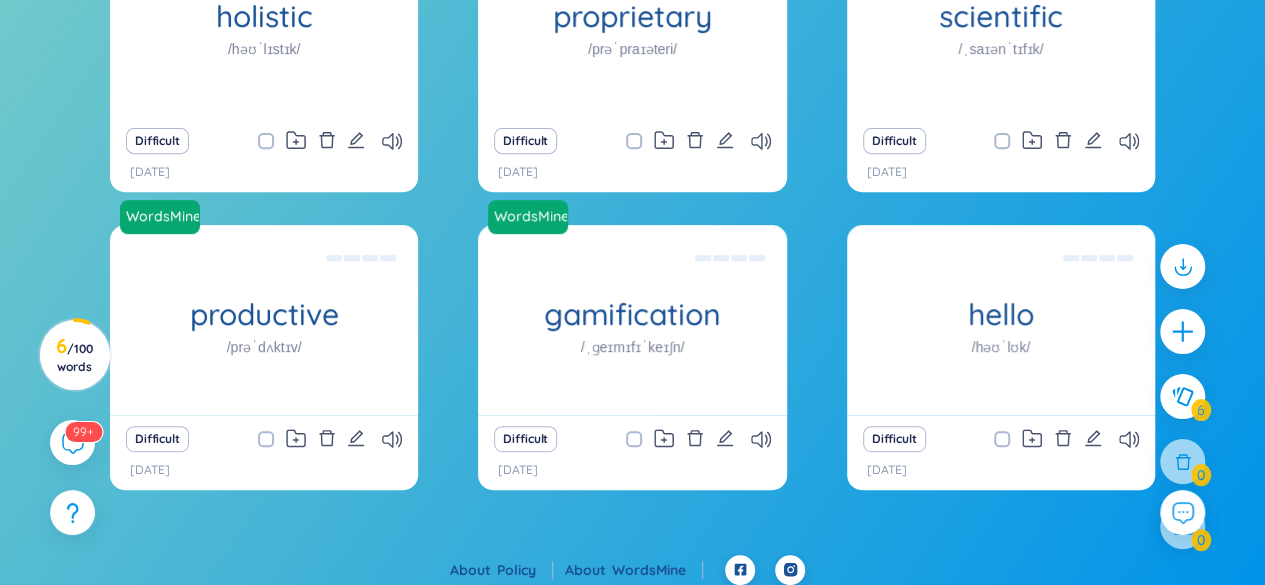 scroll, scrollTop: 344, scrollLeft: 0, axis: vertical 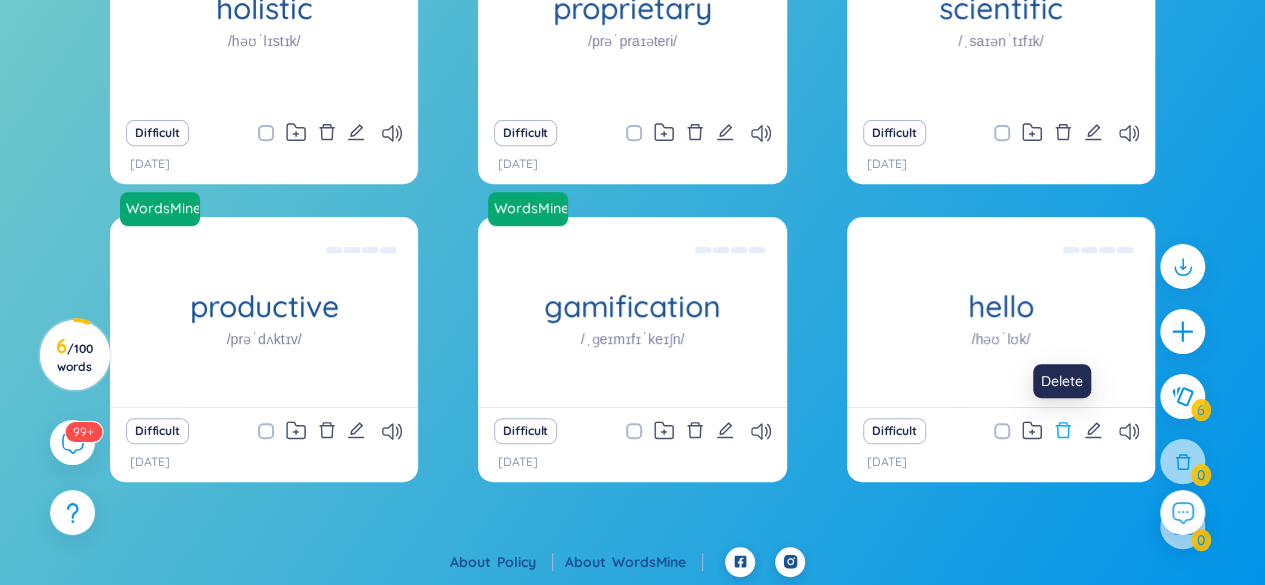 click 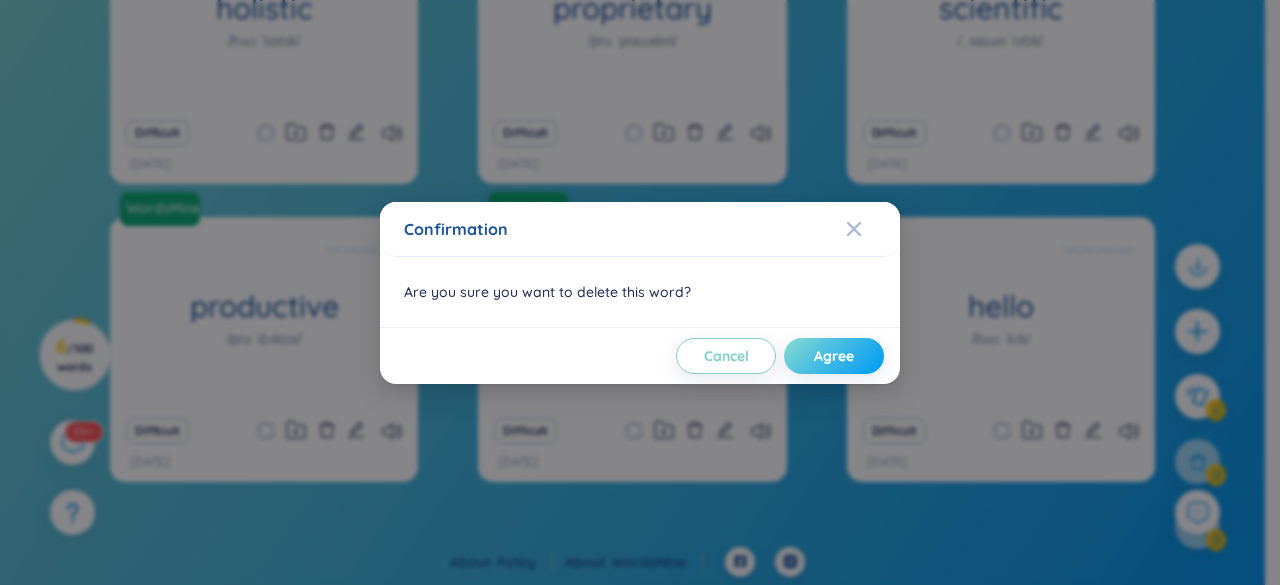 click on "Agree" at bounding box center (834, 356) 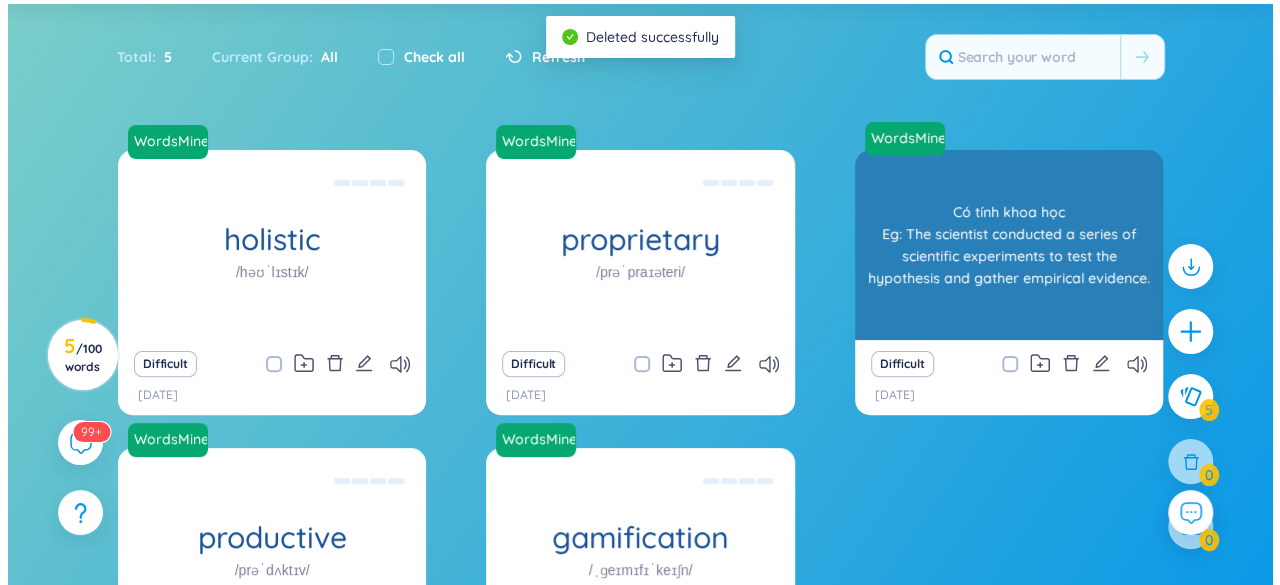scroll, scrollTop: 144, scrollLeft: 0, axis: vertical 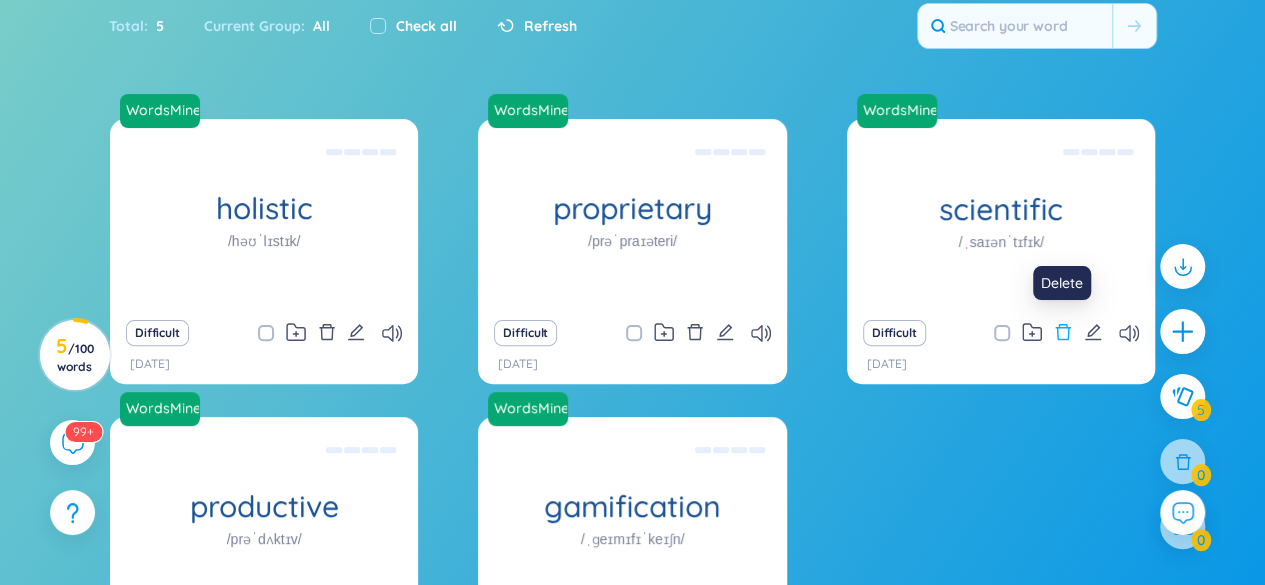 click 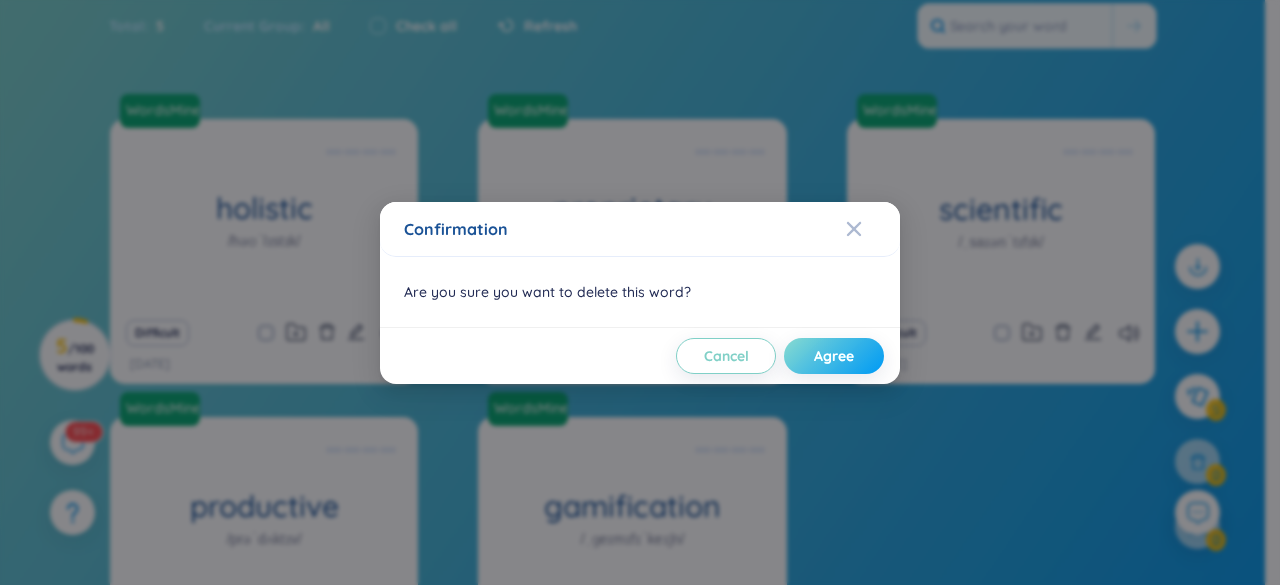 click on "Agree" at bounding box center (834, 356) 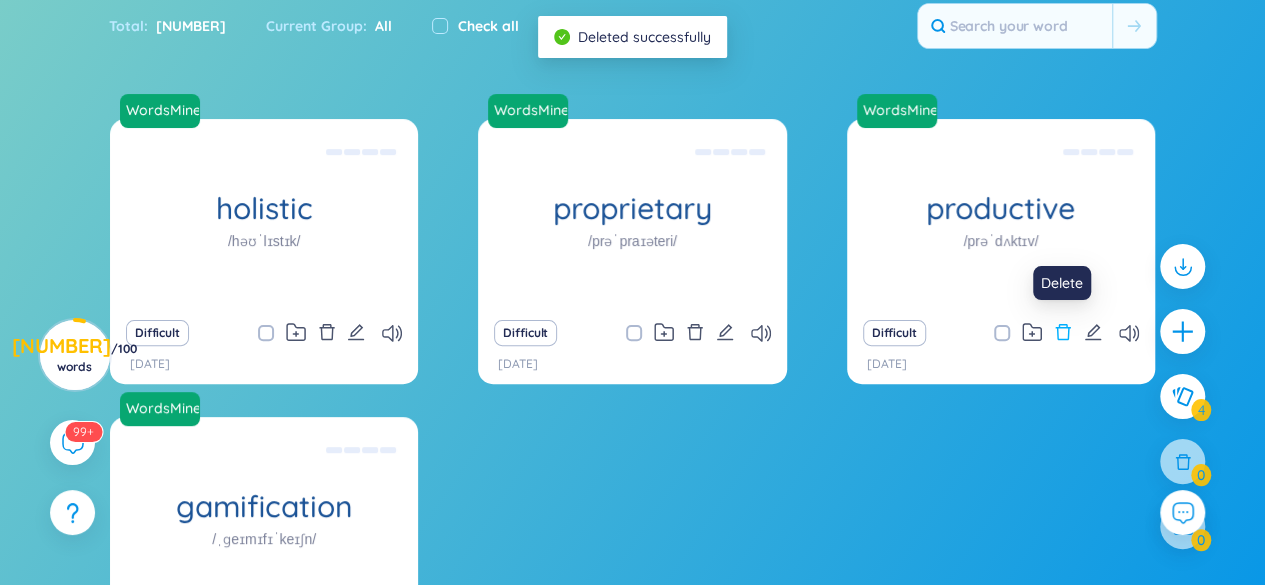 click 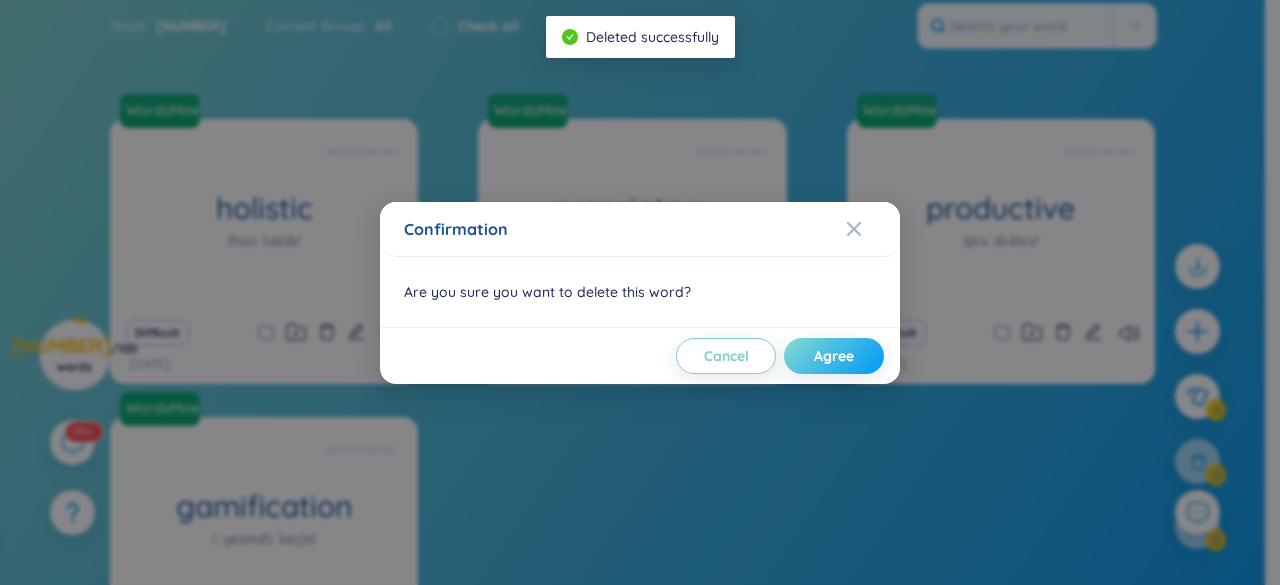 click on "Agree" at bounding box center [834, 356] 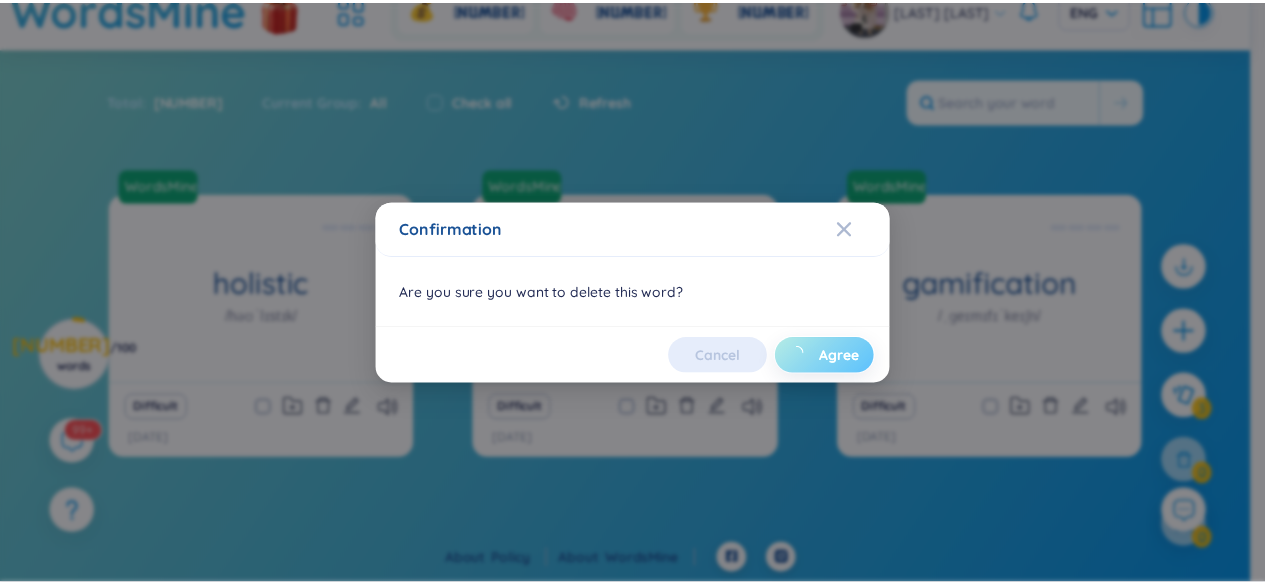 scroll, scrollTop: 68, scrollLeft: 0, axis: vertical 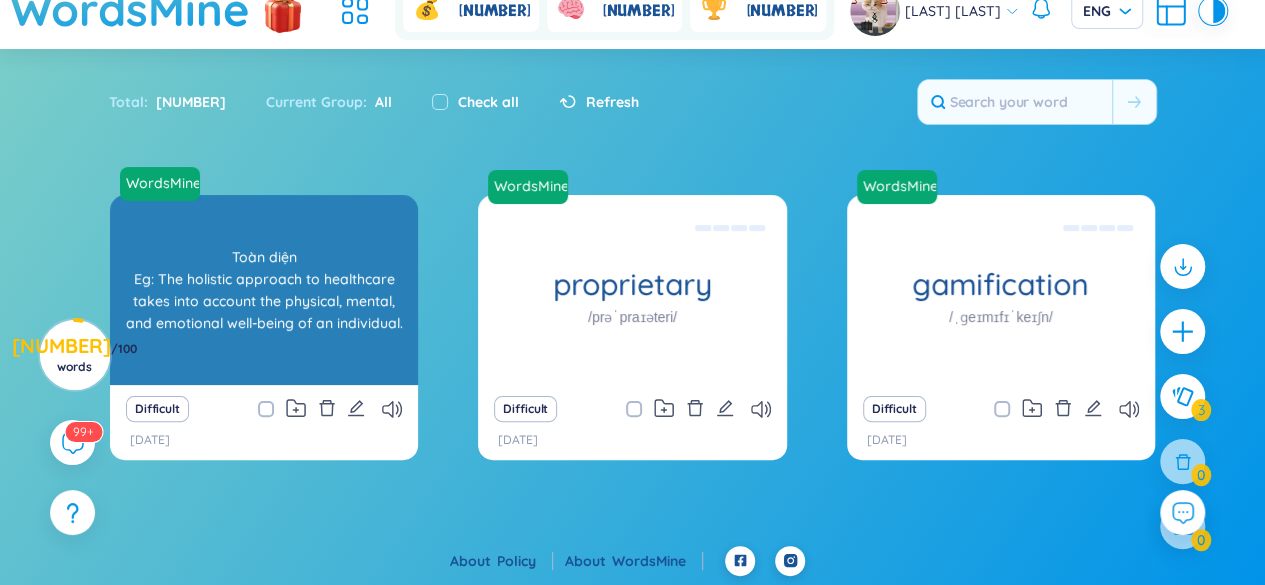 click on "Toàn diện
Eg: The holistic approach to healthcare takes into account the physical, mental, and emotional well-being of an individual." at bounding box center [264, 290] 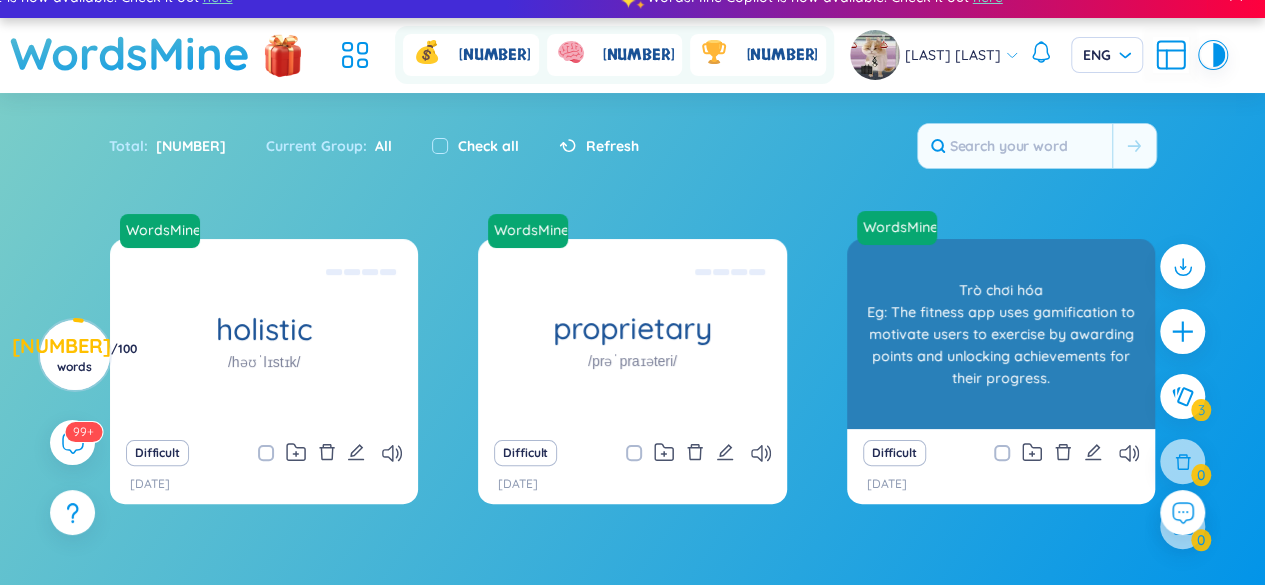 scroll, scrollTop: 0, scrollLeft: 0, axis: both 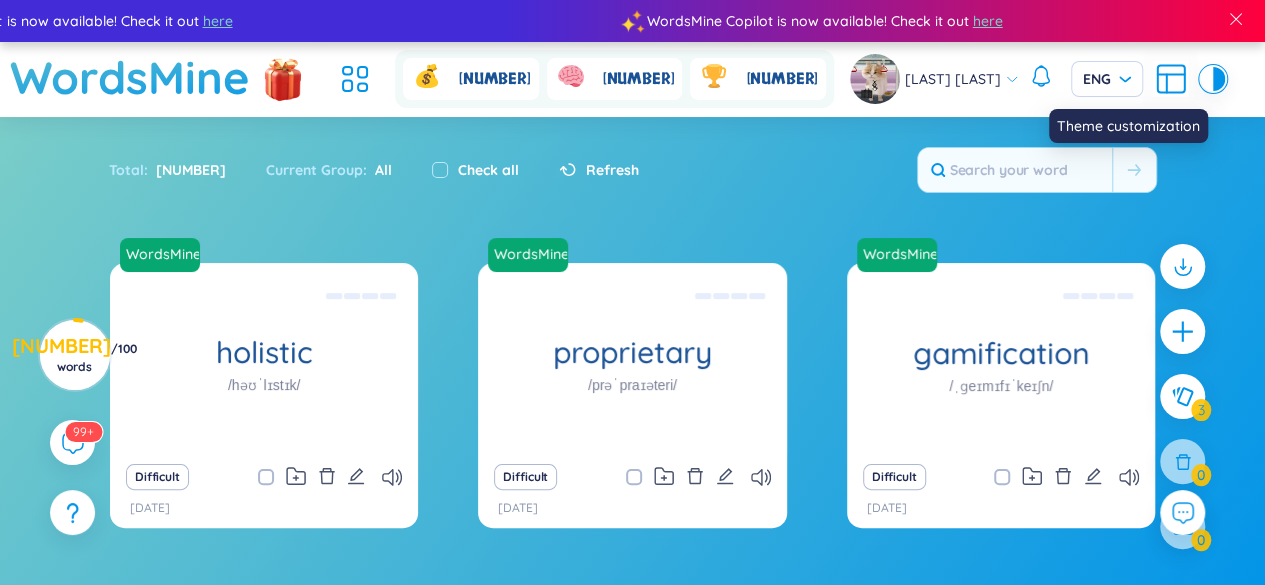 click at bounding box center [1207, 79] 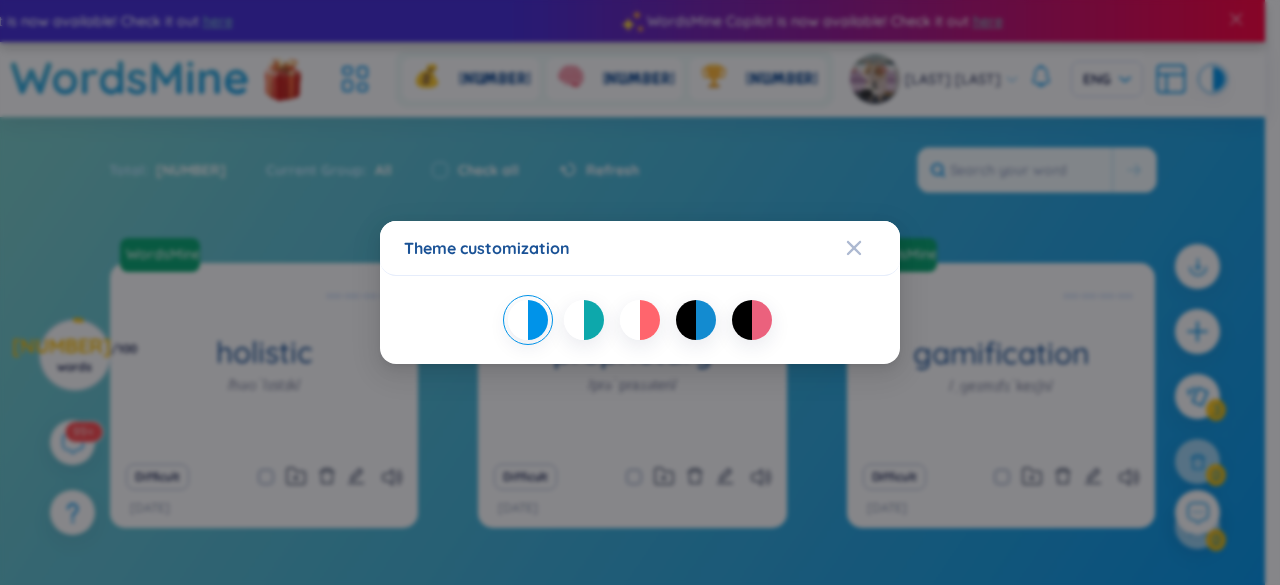 click at bounding box center (574, 320) 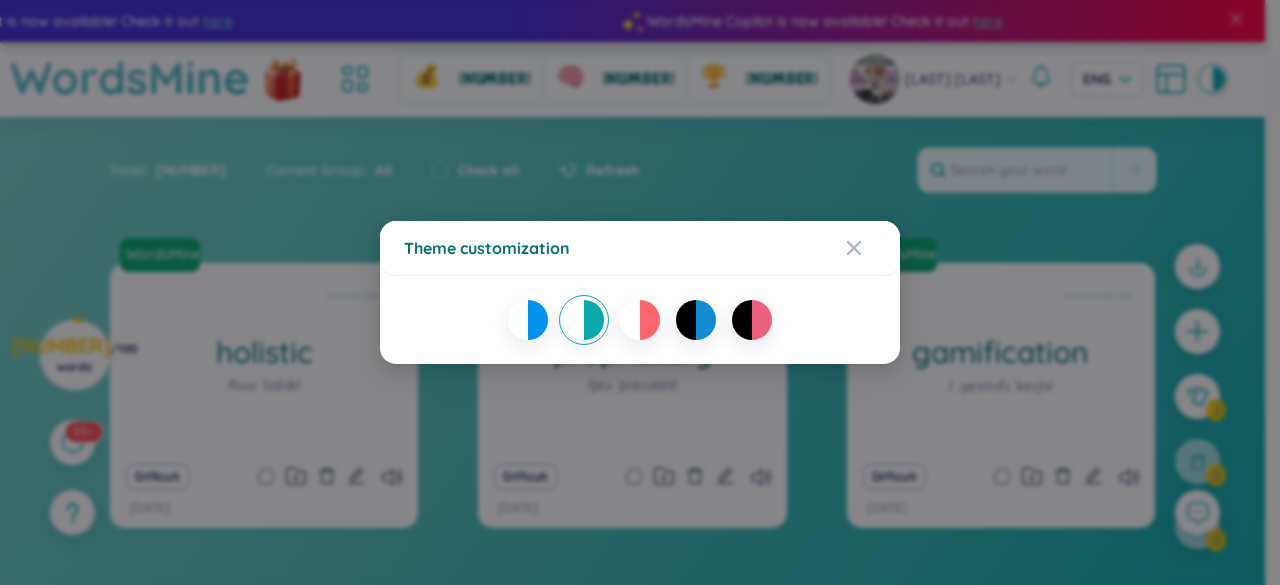 click at bounding box center [650, 320] 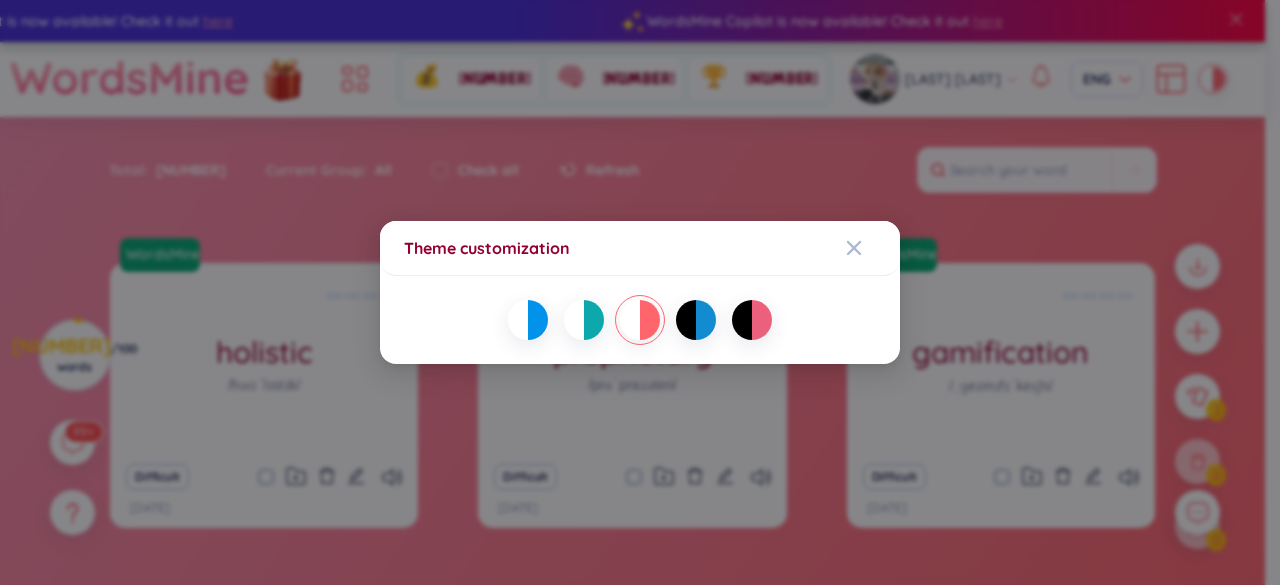 click at bounding box center (706, 320) 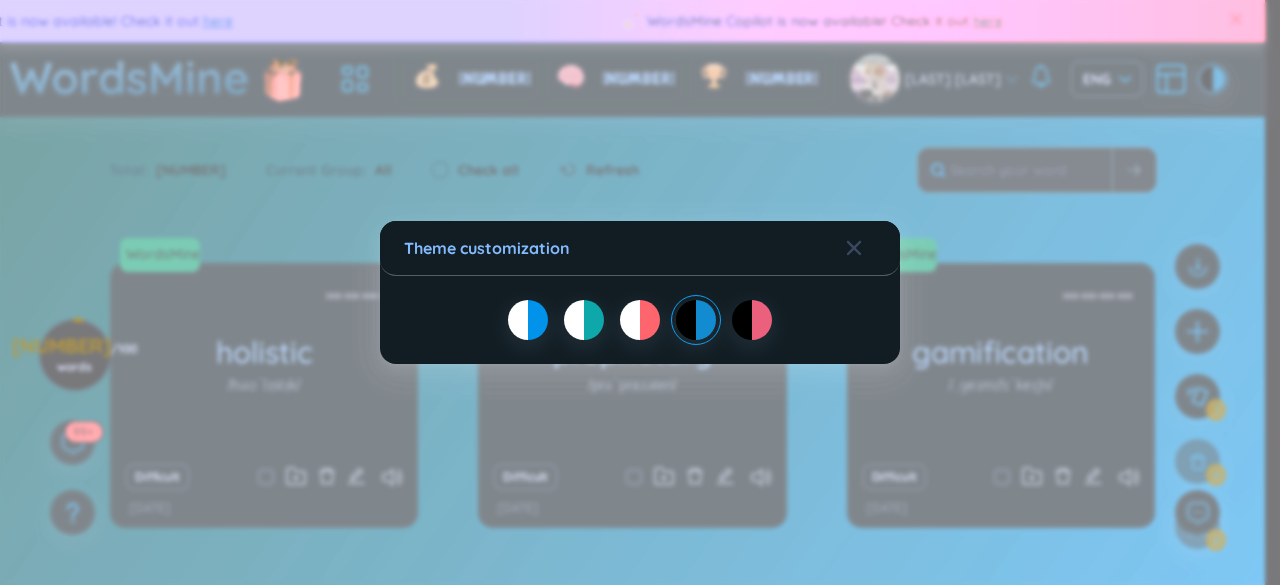click at bounding box center (742, 320) 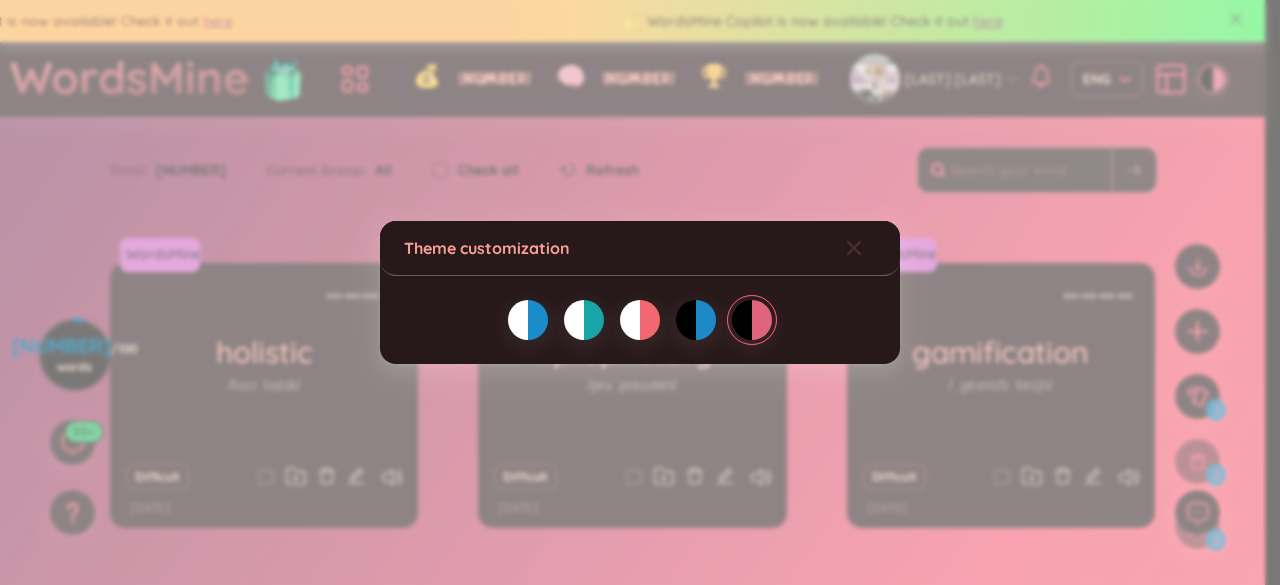 click 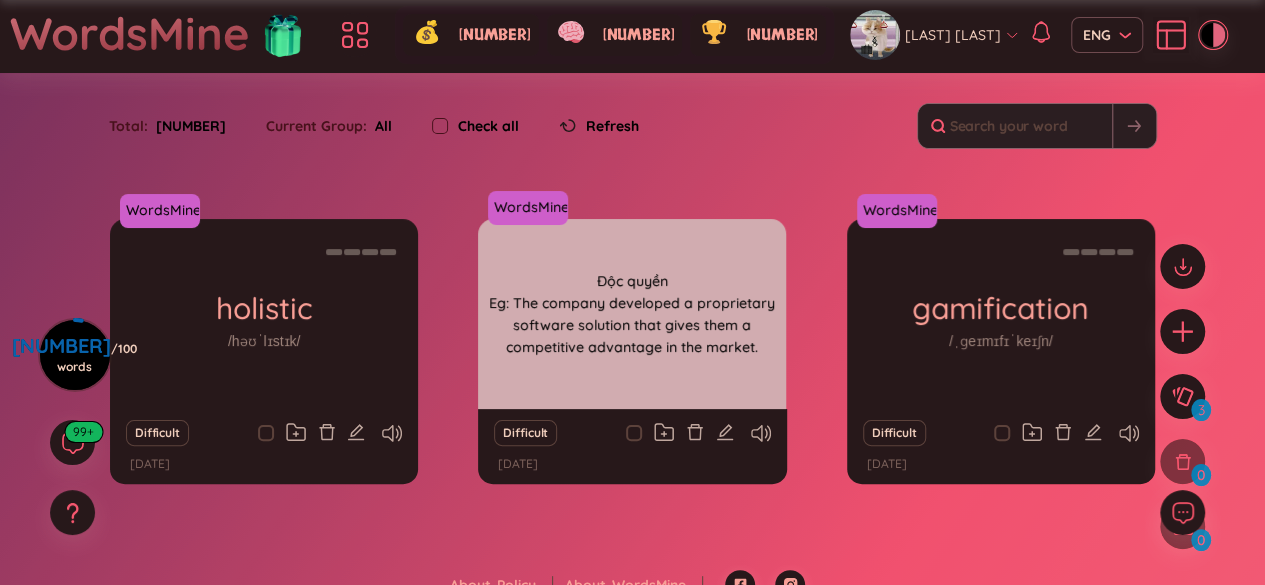 scroll, scrollTop: 68, scrollLeft: 0, axis: vertical 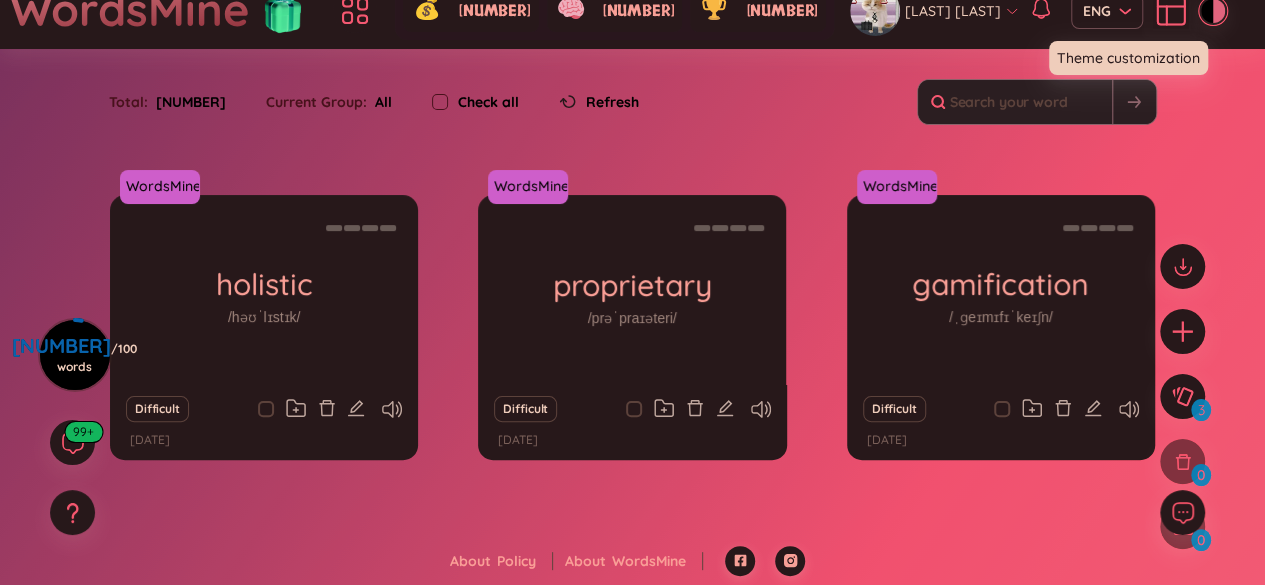 click at bounding box center [1219, 11] 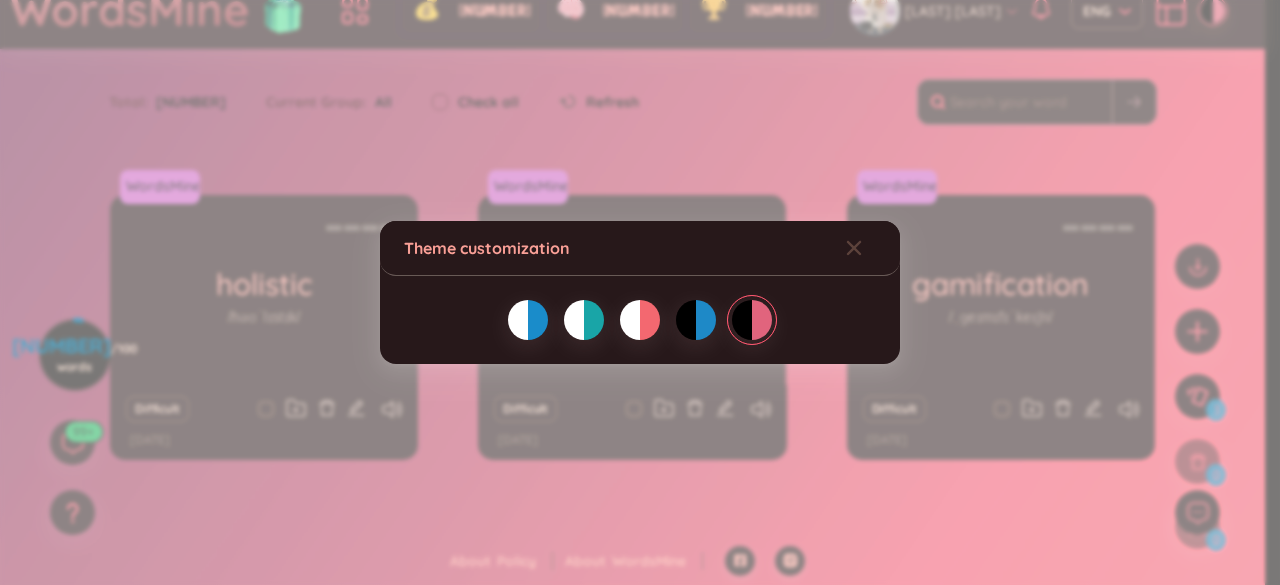 click at bounding box center [538, 320] 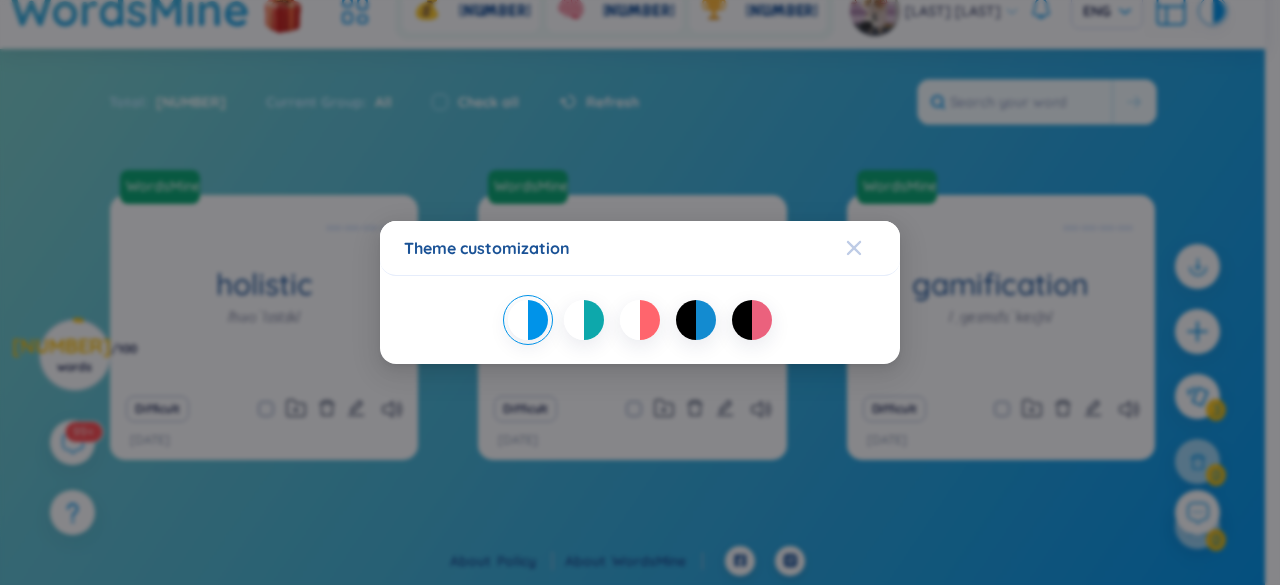 click 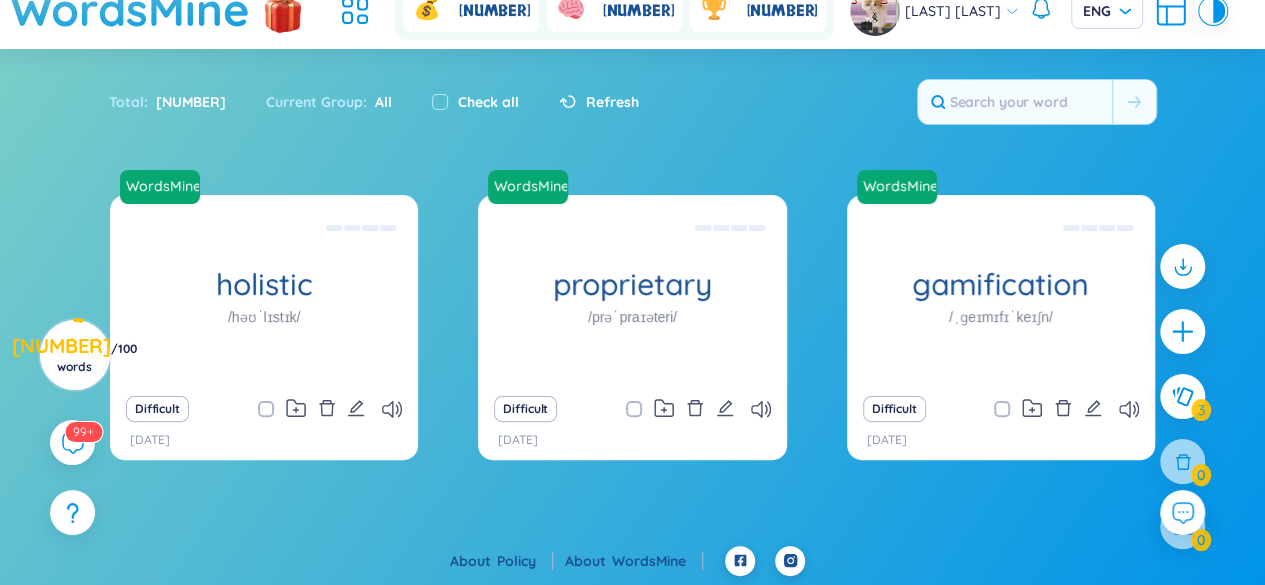 click at bounding box center [1219, 11] 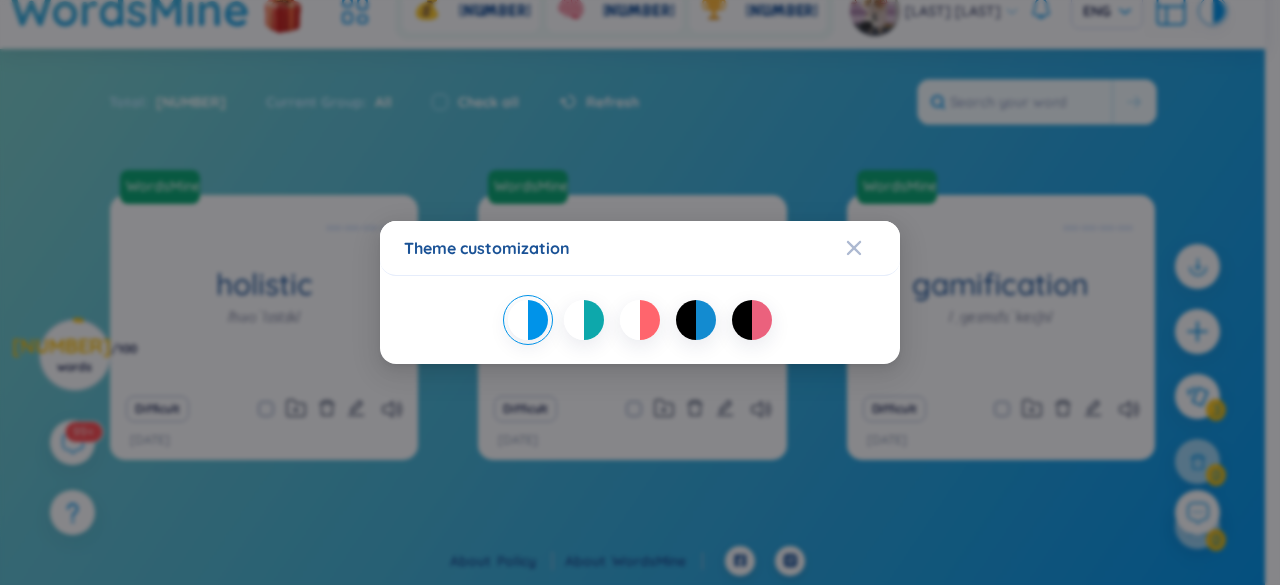 click at bounding box center (742, 320) 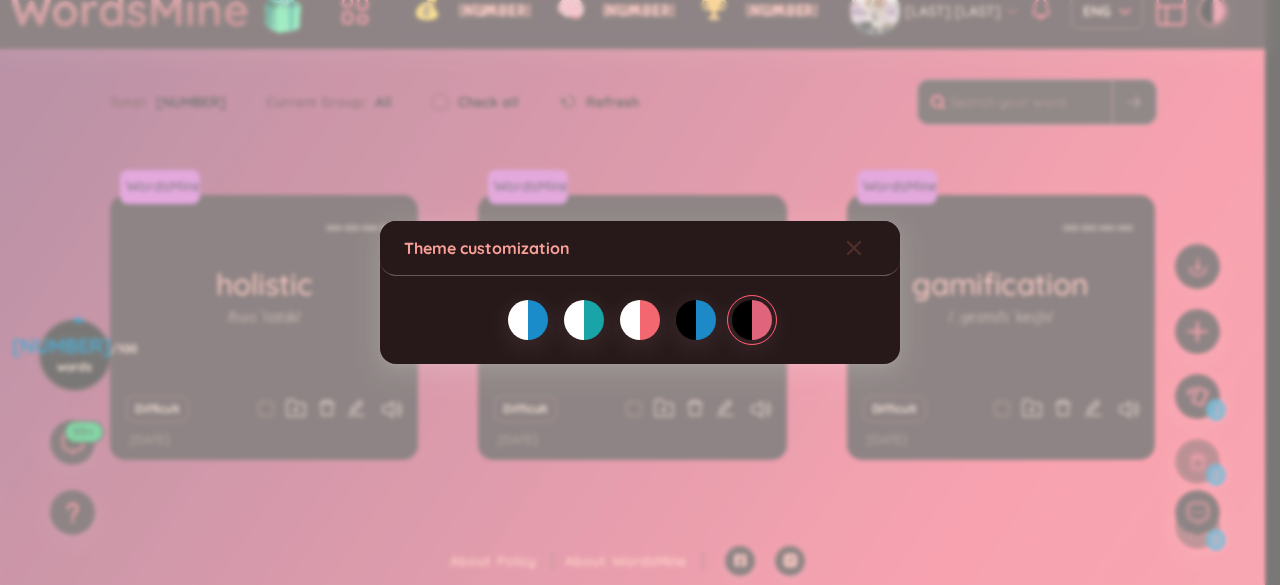 click at bounding box center (873, 248) 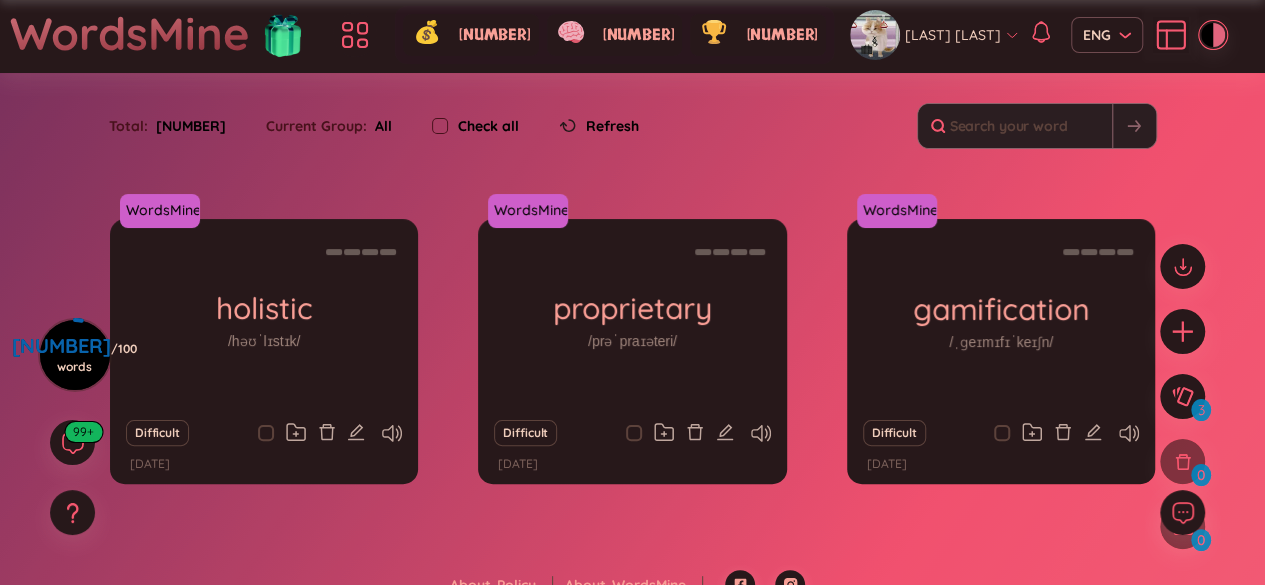 scroll, scrollTop: 68, scrollLeft: 0, axis: vertical 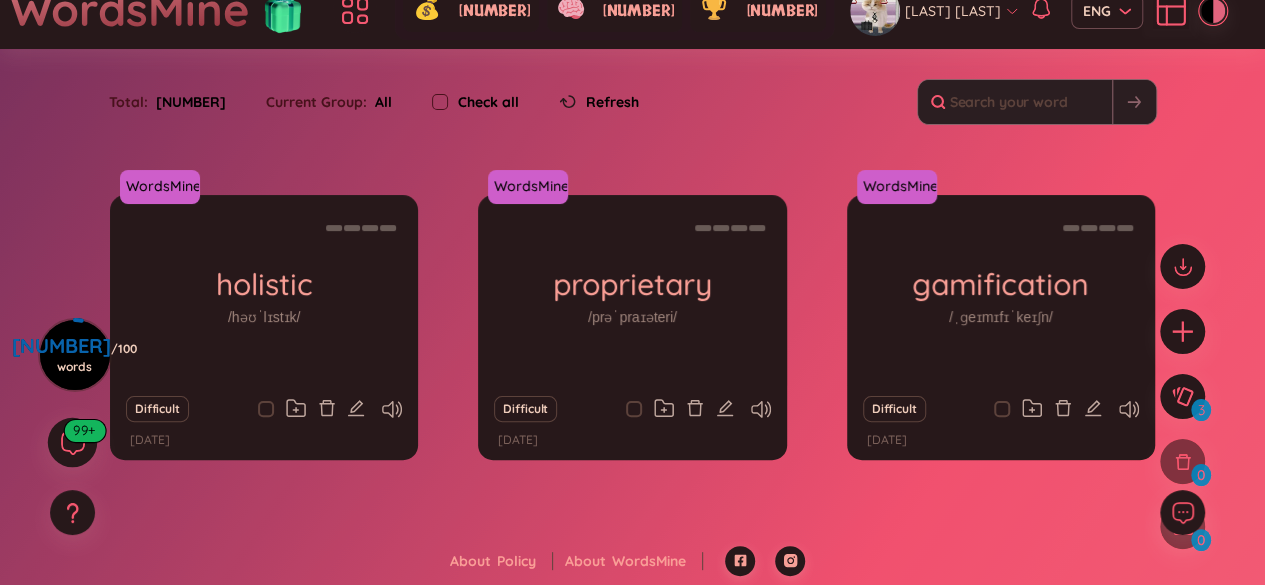click 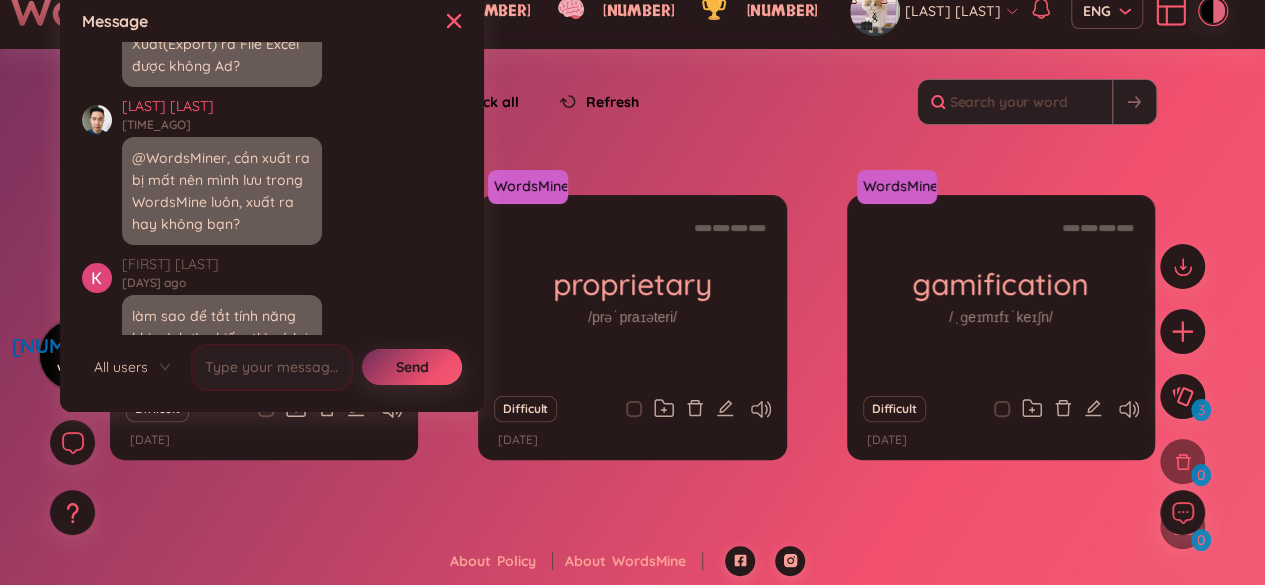 scroll, scrollTop: 23123, scrollLeft: 0, axis: vertical 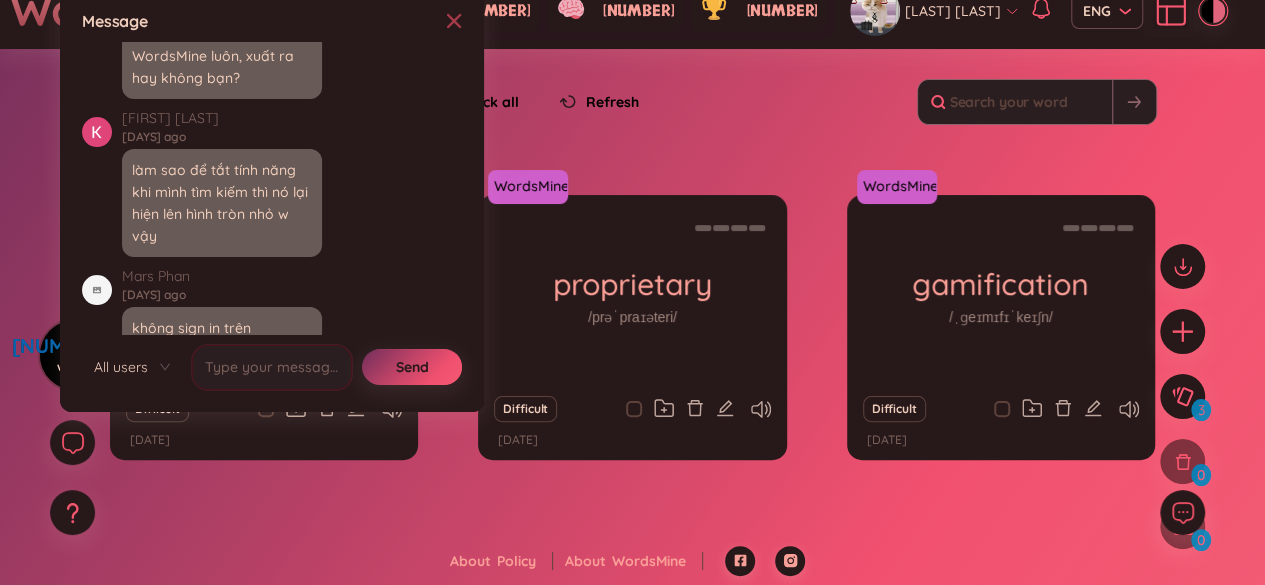 click 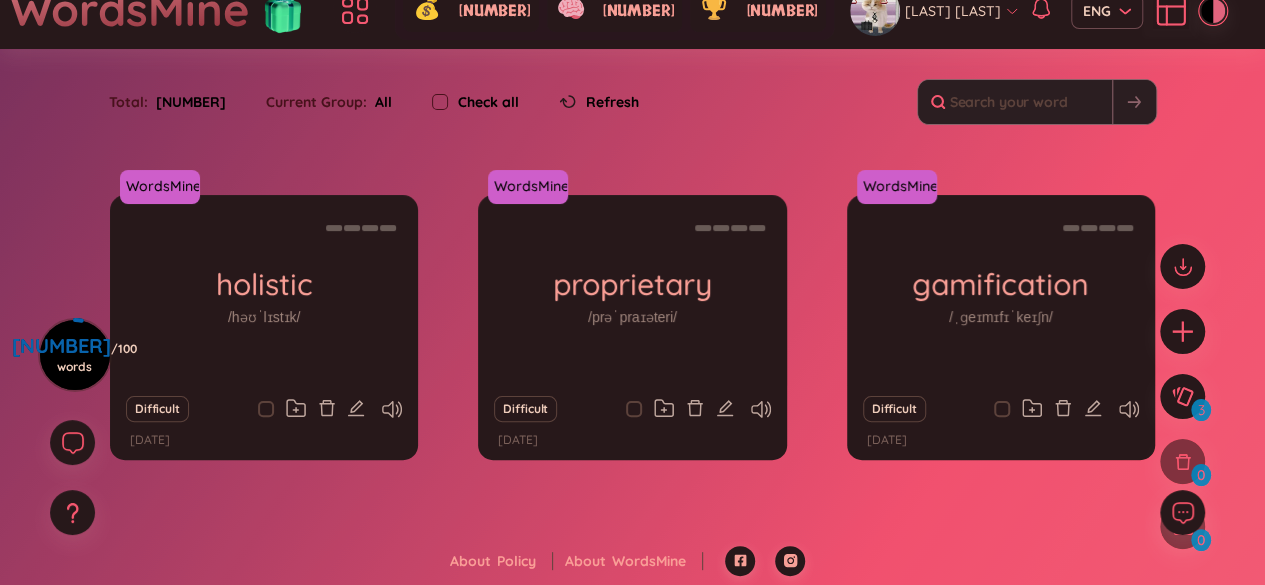scroll, scrollTop: 0, scrollLeft: 0, axis: both 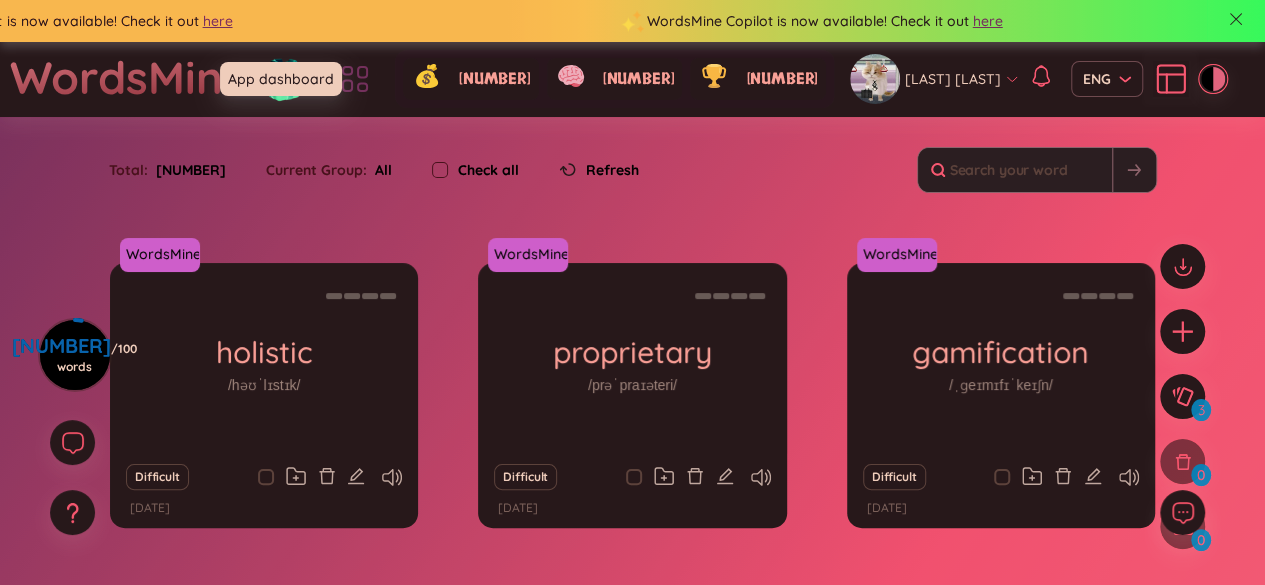 click 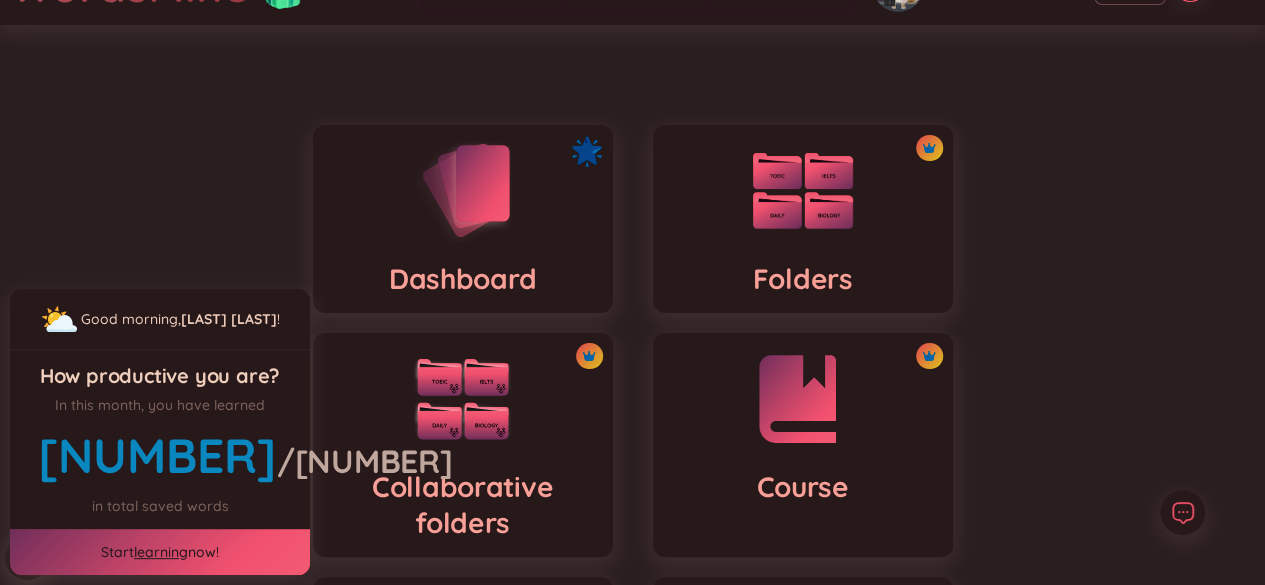 scroll, scrollTop: 200, scrollLeft: 0, axis: vertical 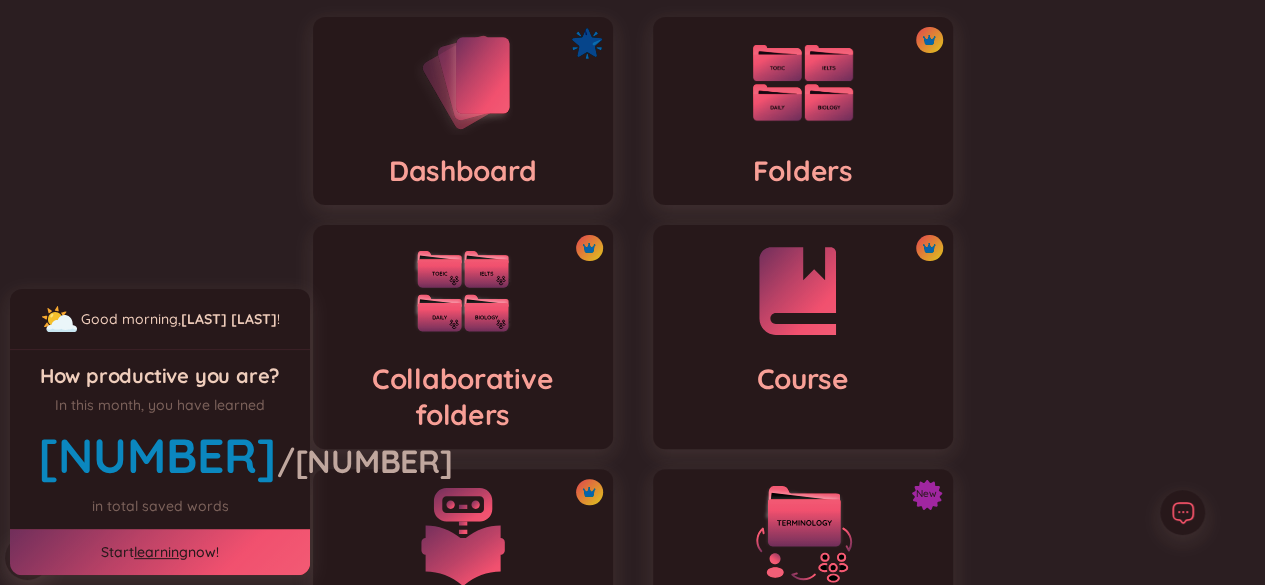 click on "Dashboard Folders Collaborative folders Course Learning New Live learning Insight PDF Reader PDF List Image to vocabulary Good morning , [NAME] ! How productive you are? In this month, you have learned 0 / 3 in total saved words Start learning now!" at bounding box center (633, 591) 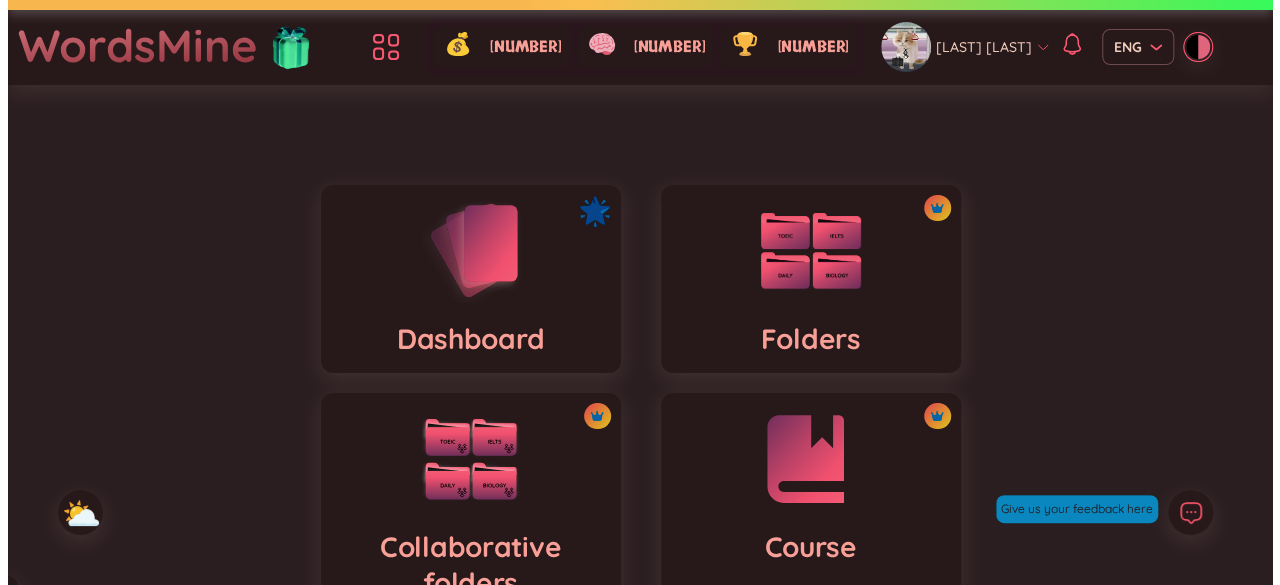 scroll, scrollTop: 0, scrollLeft: 0, axis: both 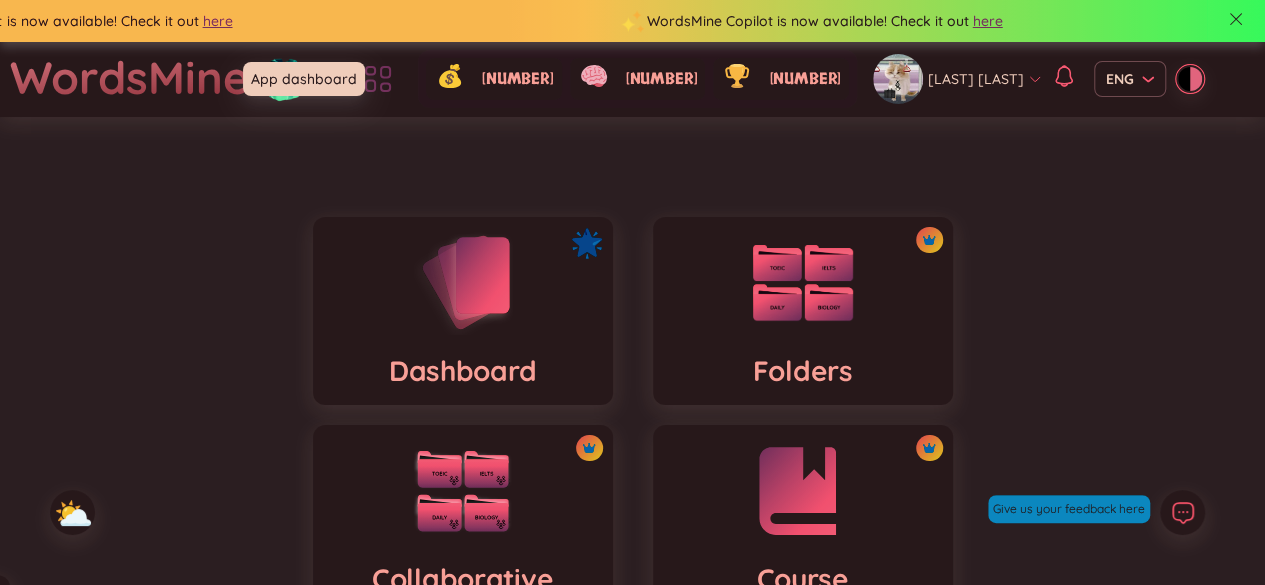 click 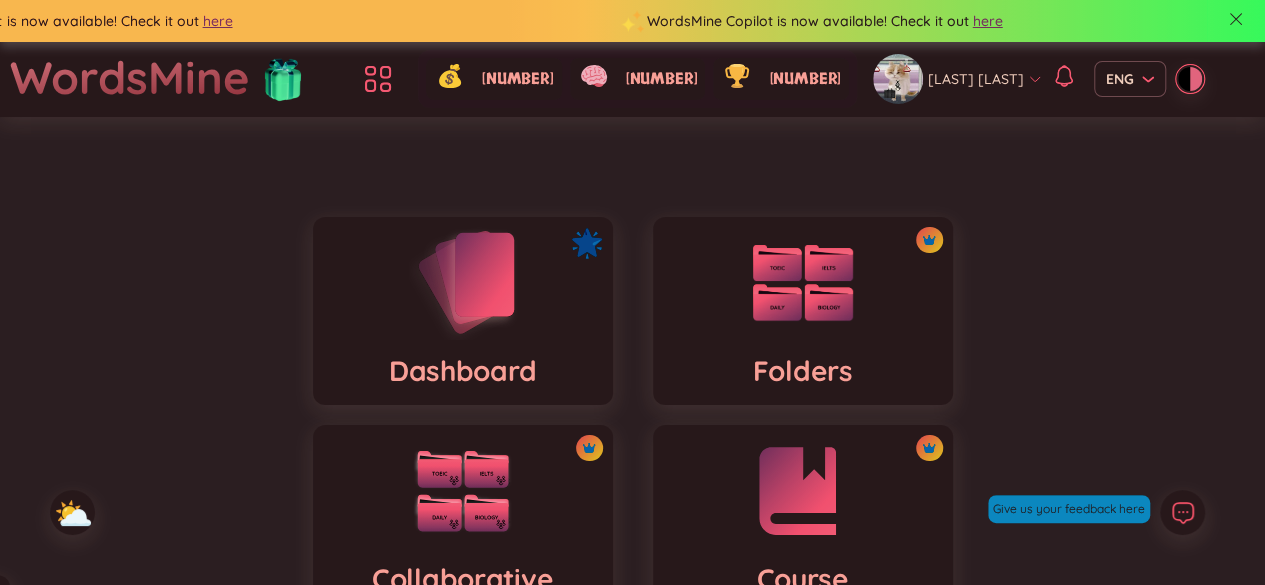 click at bounding box center (463, 282) 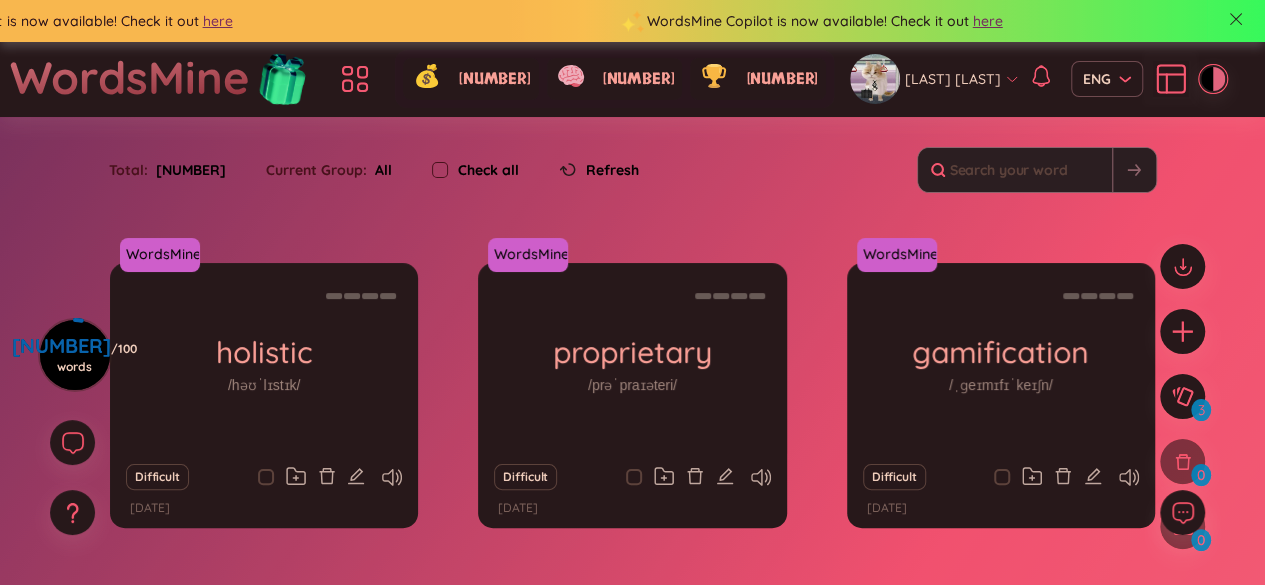 click at bounding box center [283, 77] 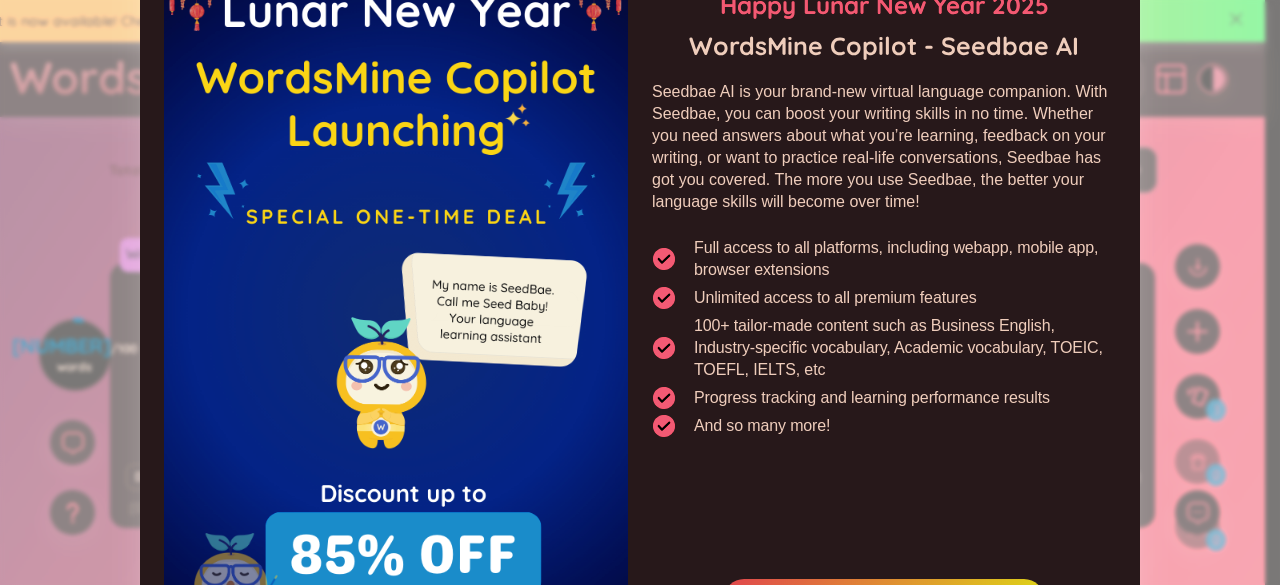 scroll, scrollTop: 217, scrollLeft: 0, axis: vertical 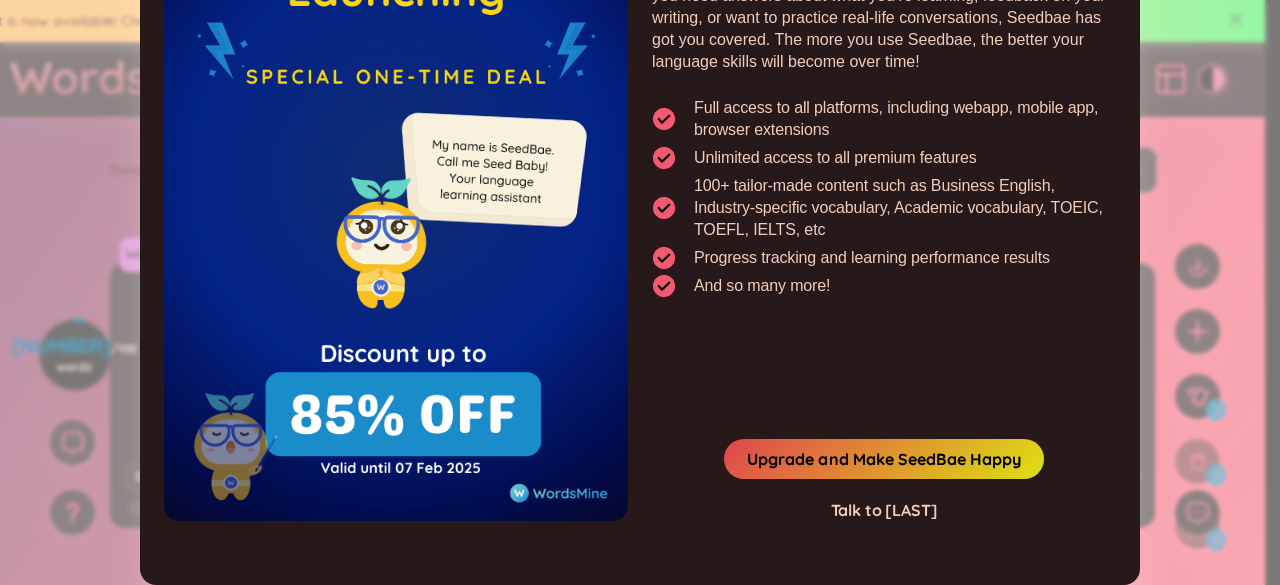 click on "Talk to [LAST]" at bounding box center [884, 510] 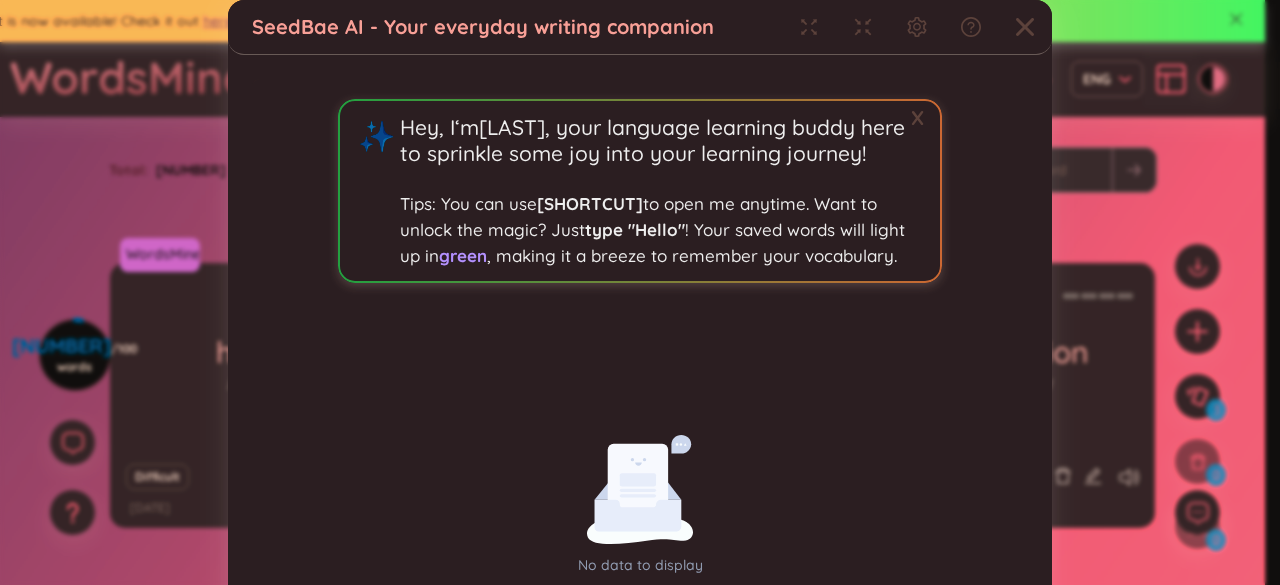 scroll, scrollTop: 0, scrollLeft: 0, axis: both 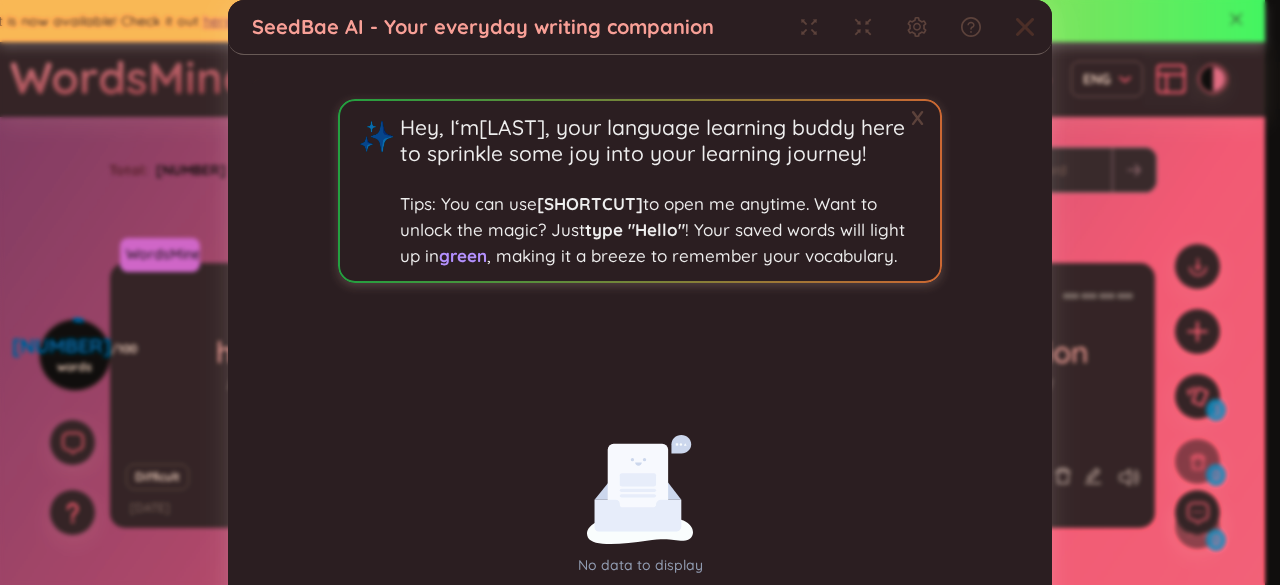 click 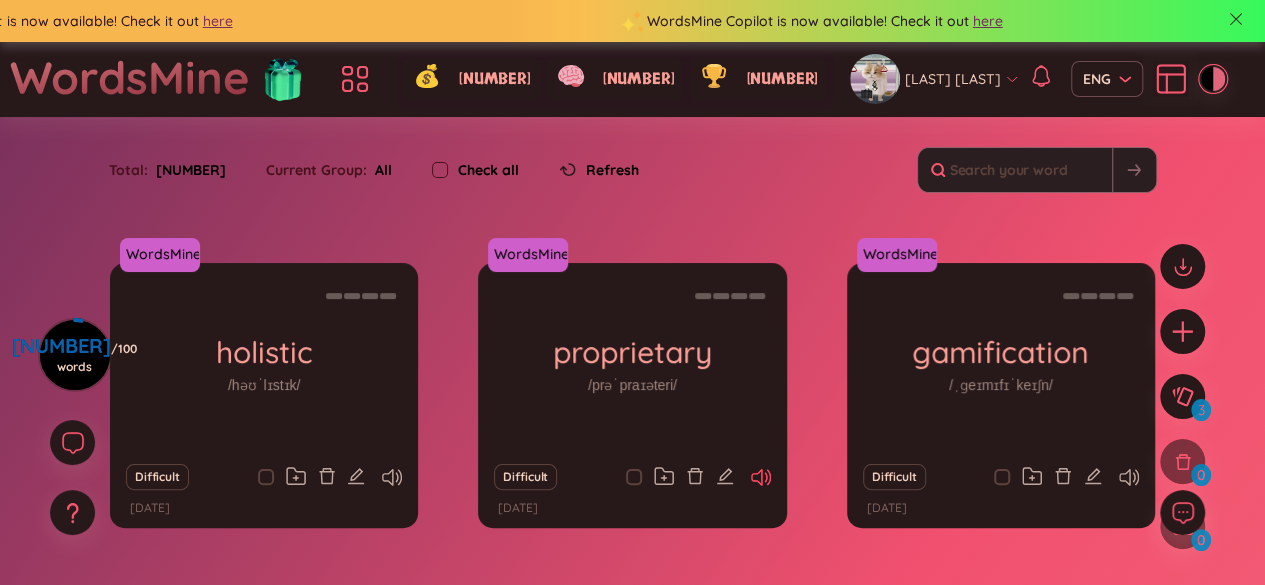 click 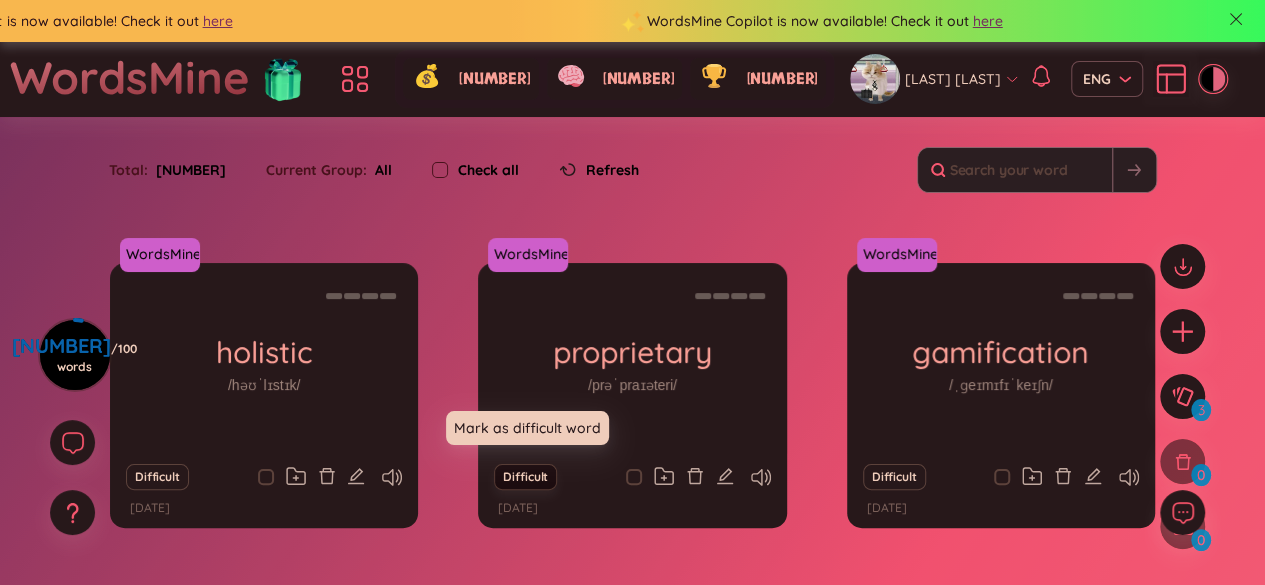 click on "Difficult" at bounding box center (525, 477) 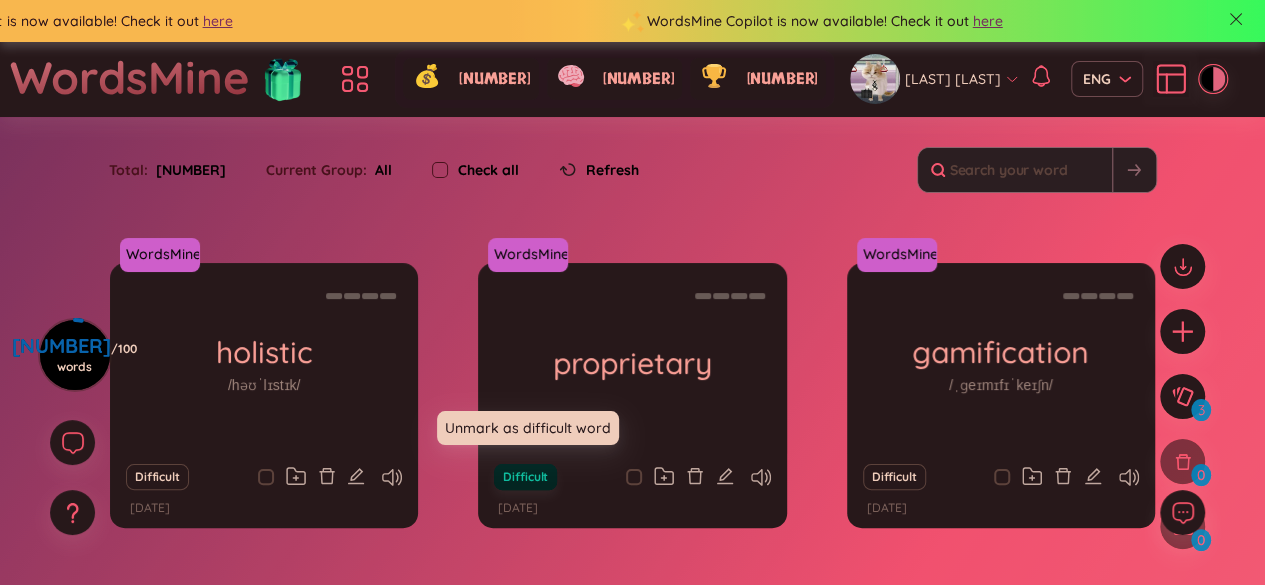 click on "Difficult" at bounding box center [525, 477] 